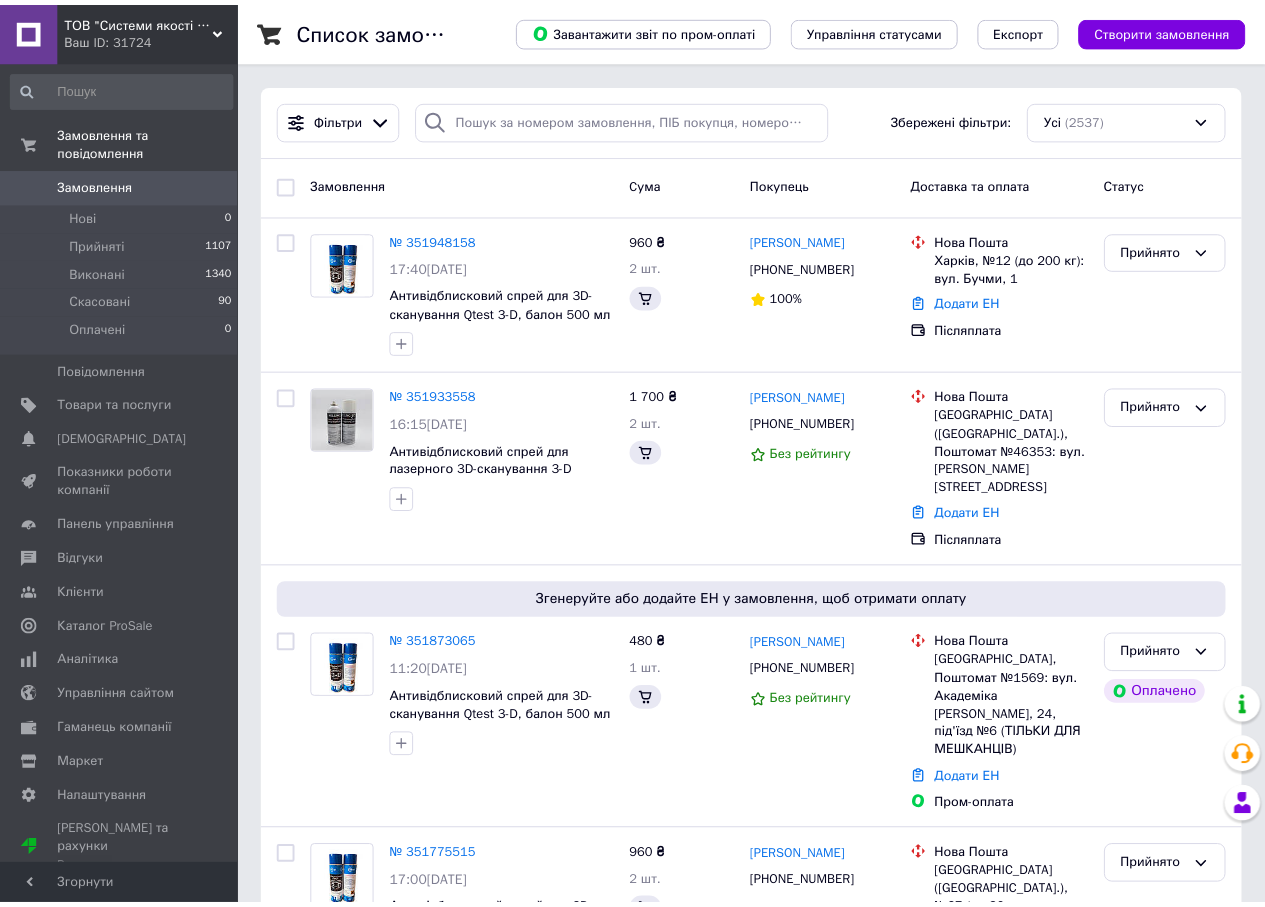 scroll, scrollTop: 0, scrollLeft: 0, axis: both 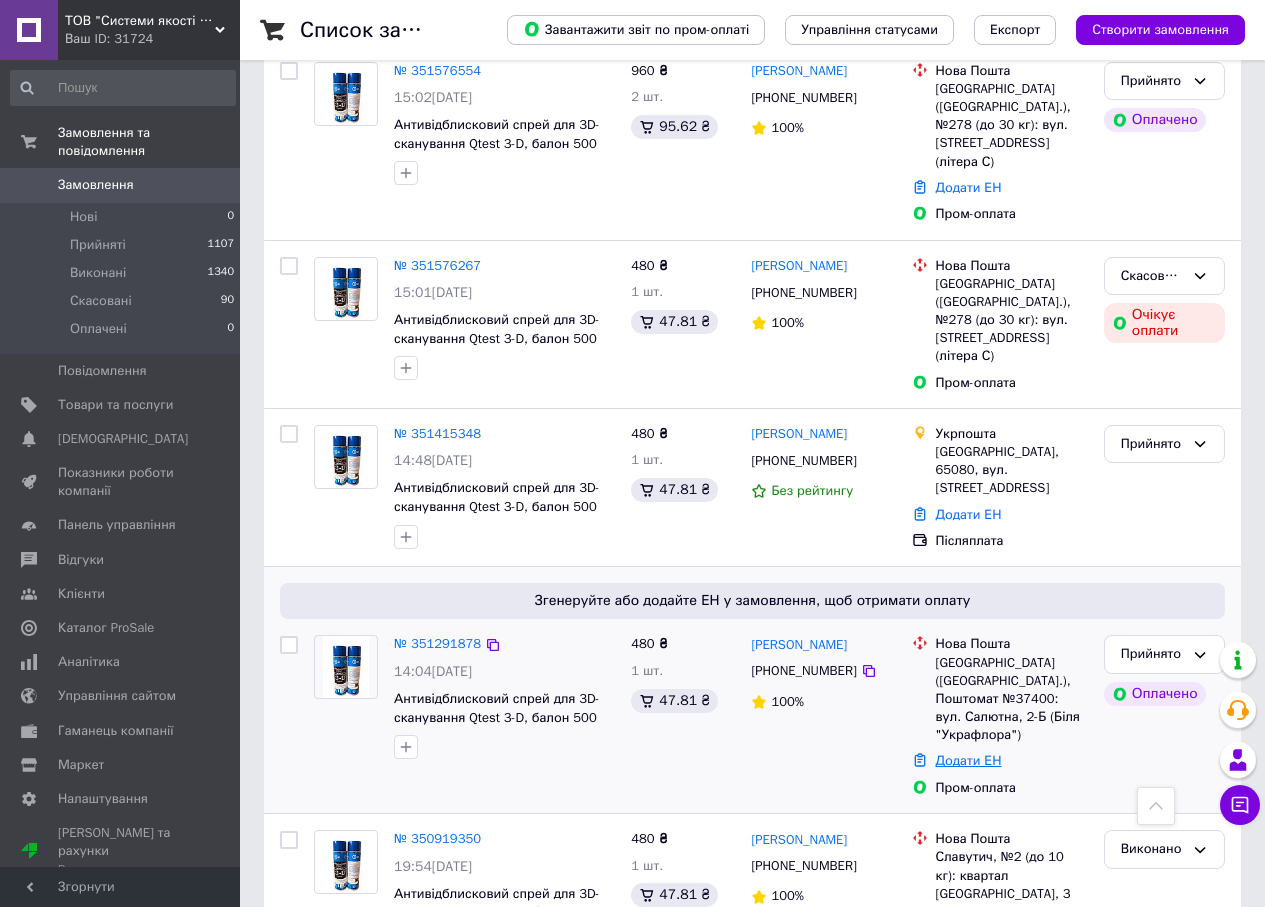 click on "Додати ЕН" at bounding box center (969, 760) 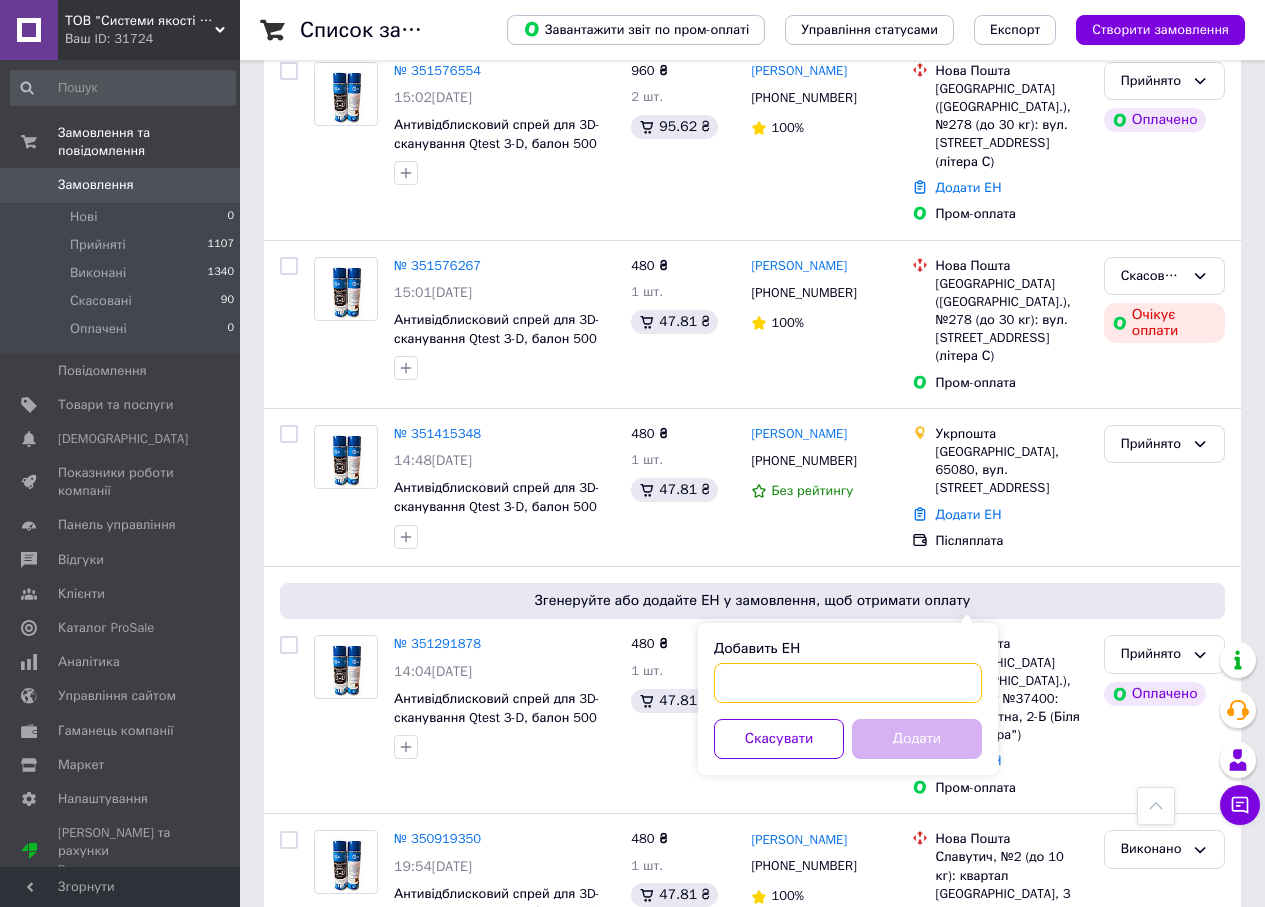 click on "Добавить ЕН" at bounding box center (848, 683) 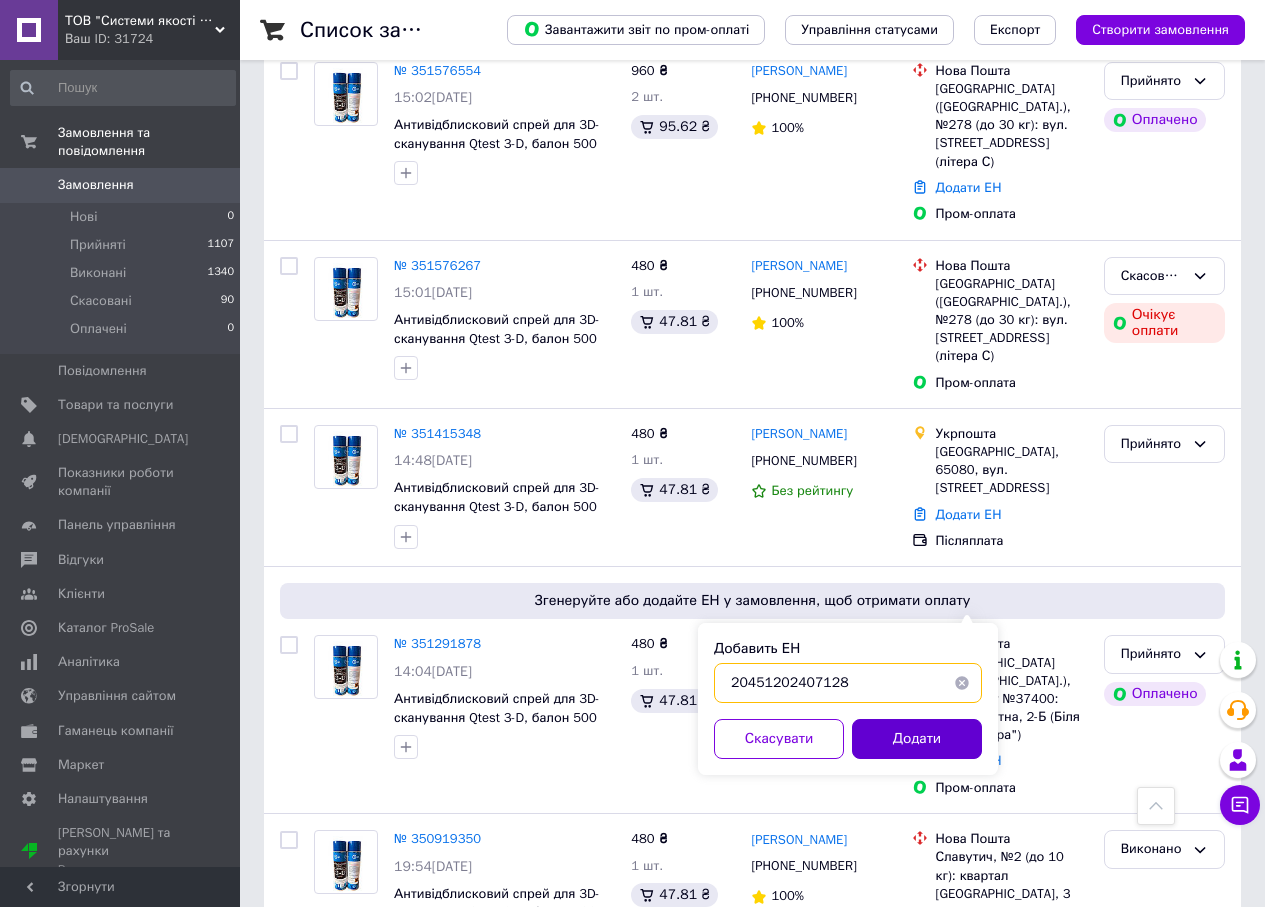 type on "20451202407128" 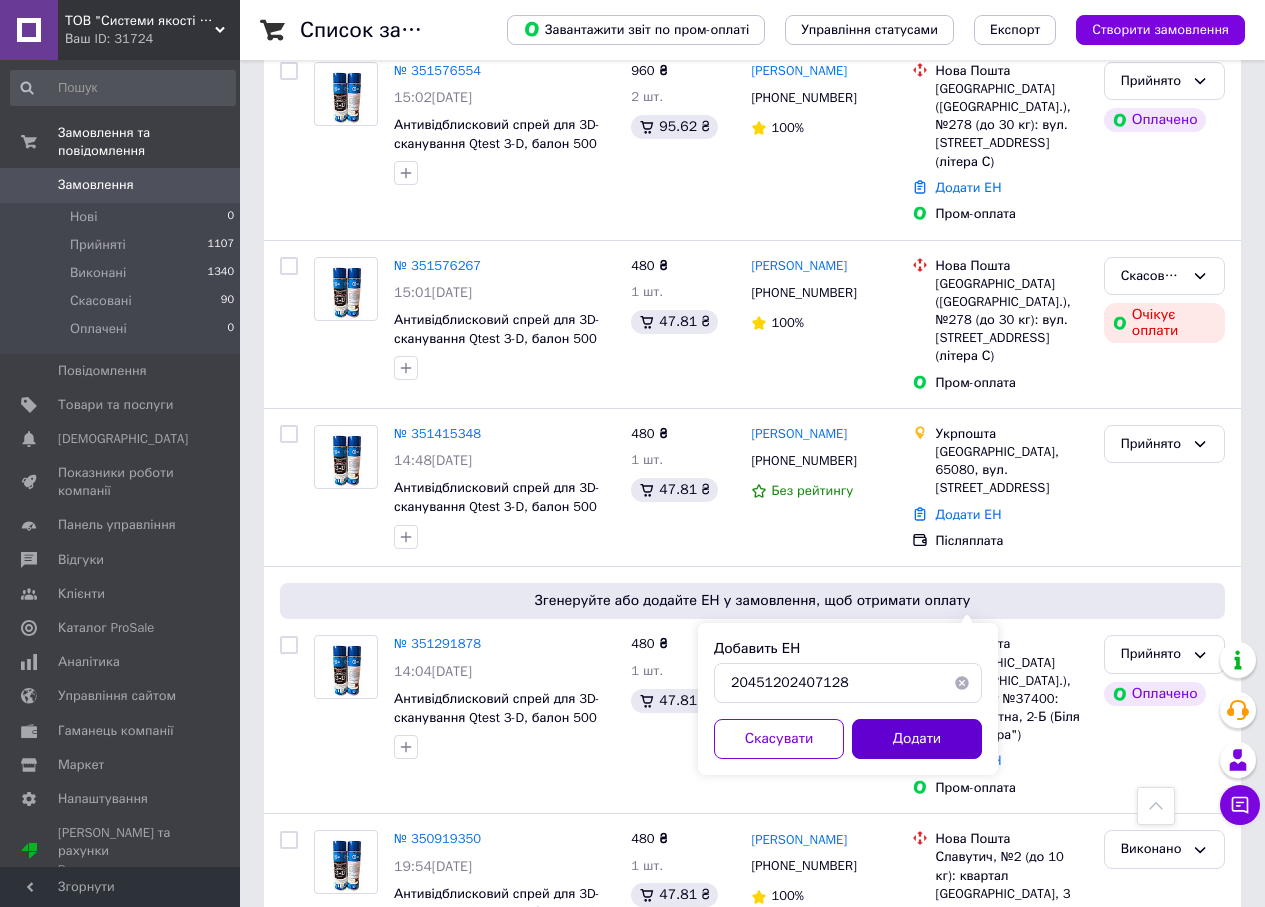 click on "Додати" at bounding box center (917, 739) 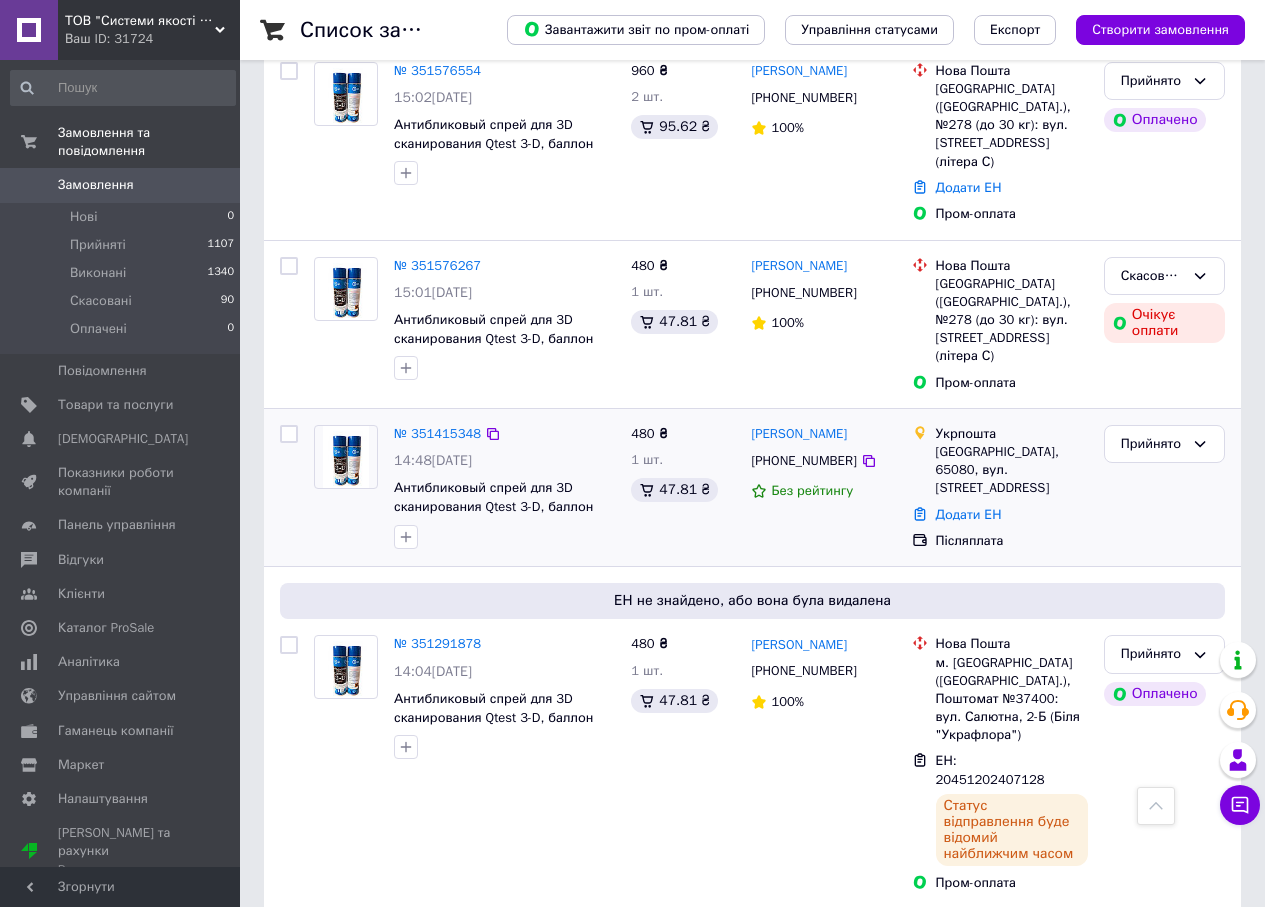 drag, startPoint x: 976, startPoint y: 359, endPoint x: 969, endPoint y: 369, distance: 12.206555 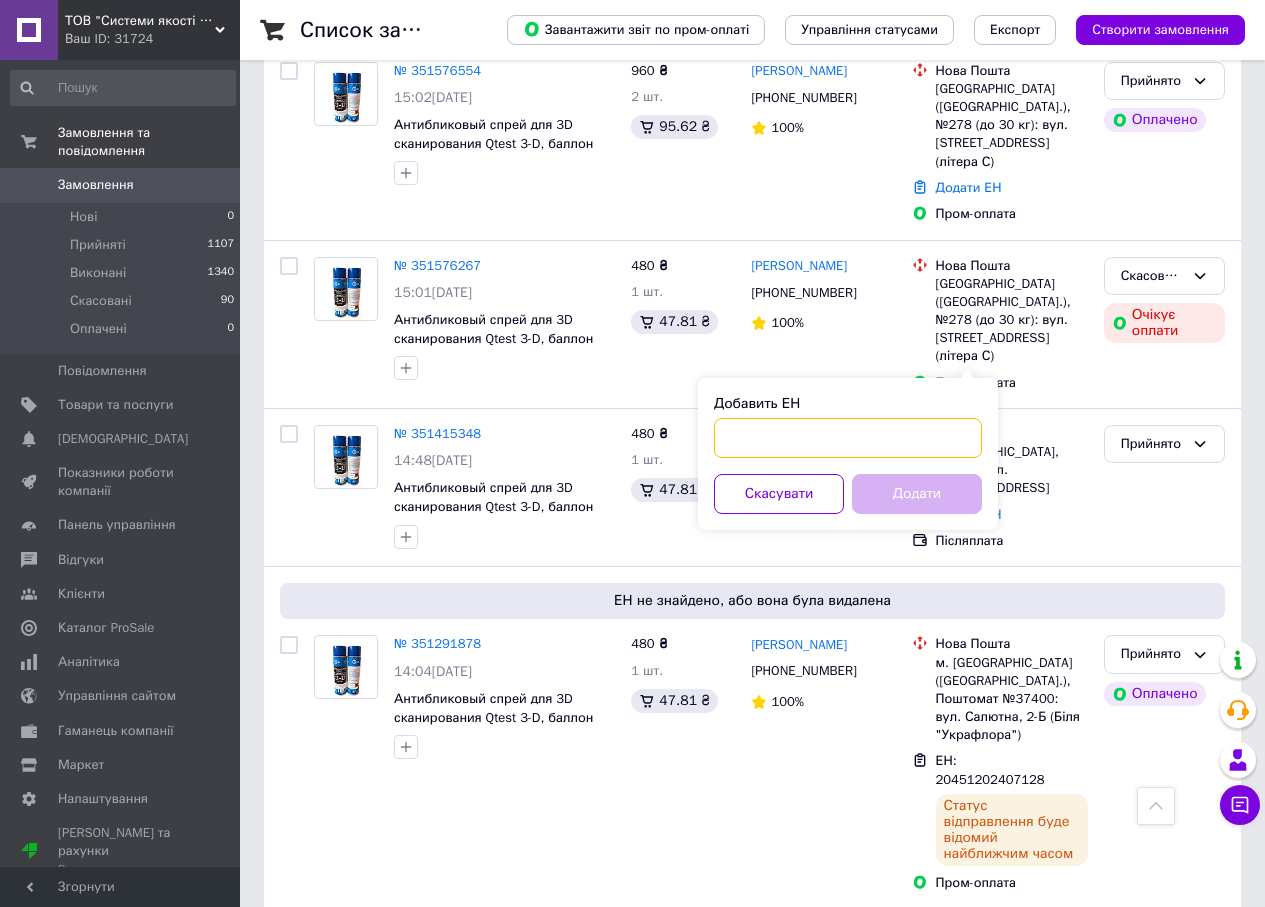 click on "Добавить ЕН" at bounding box center (848, 438) 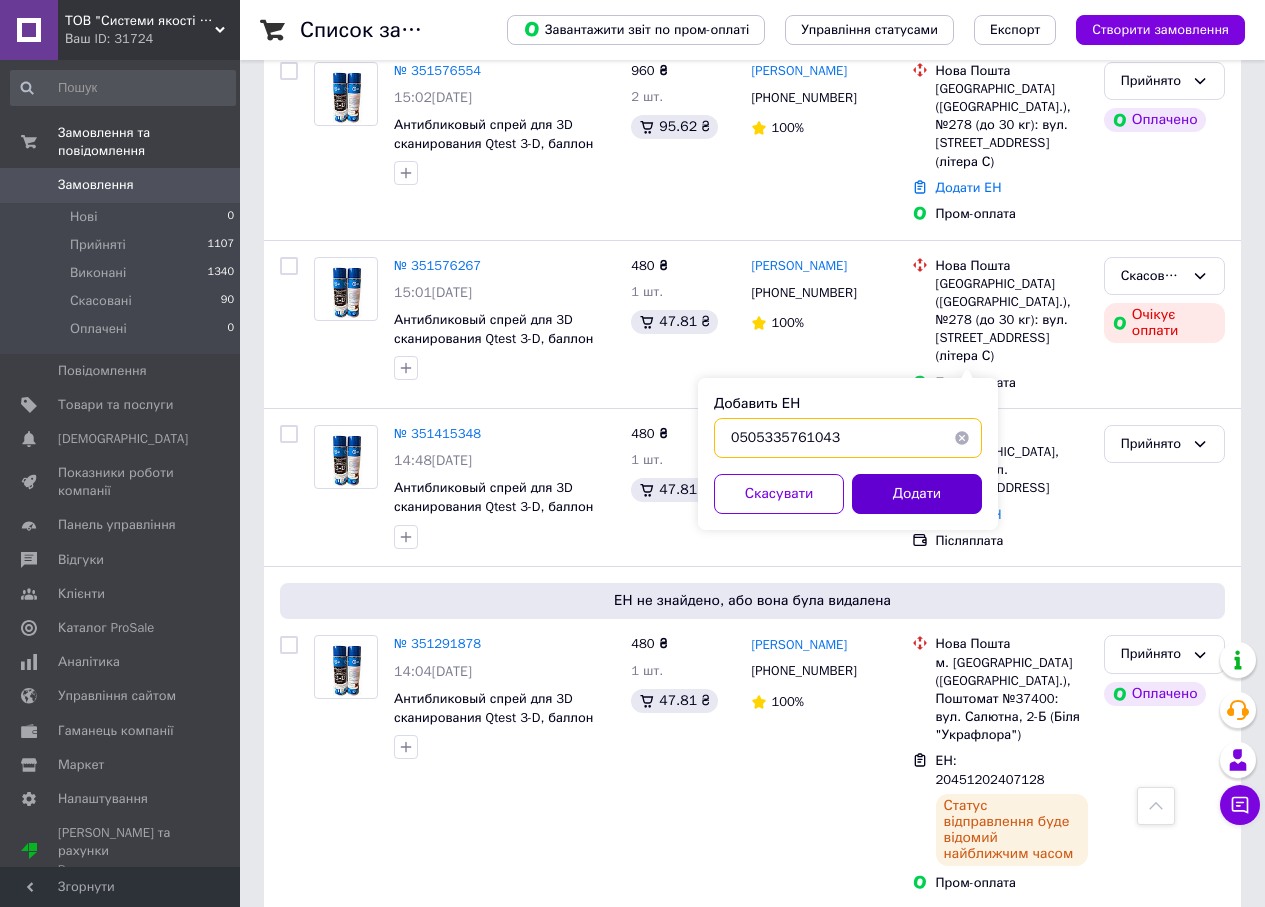 type on "0505335761043" 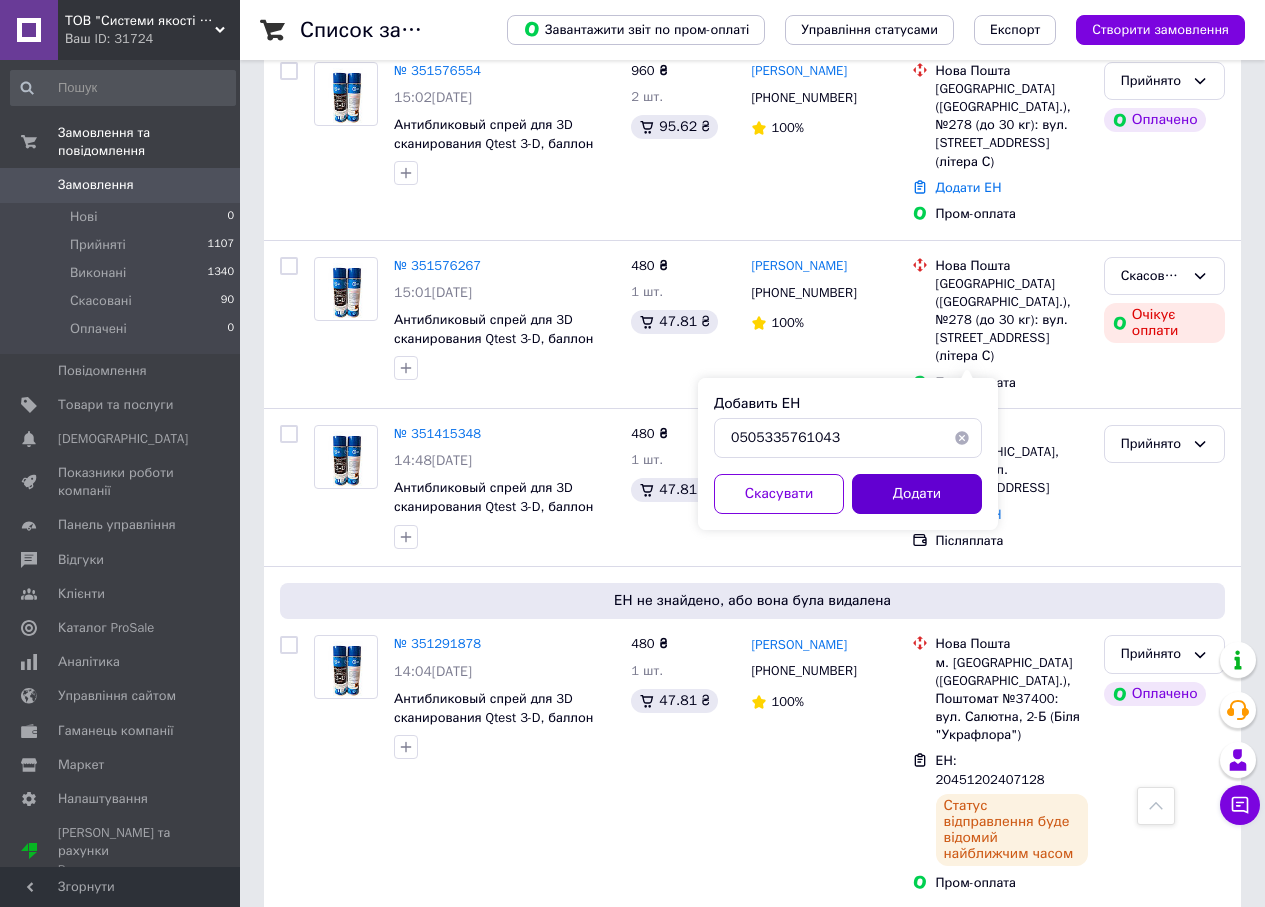 click on "Додати" at bounding box center (917, 494) 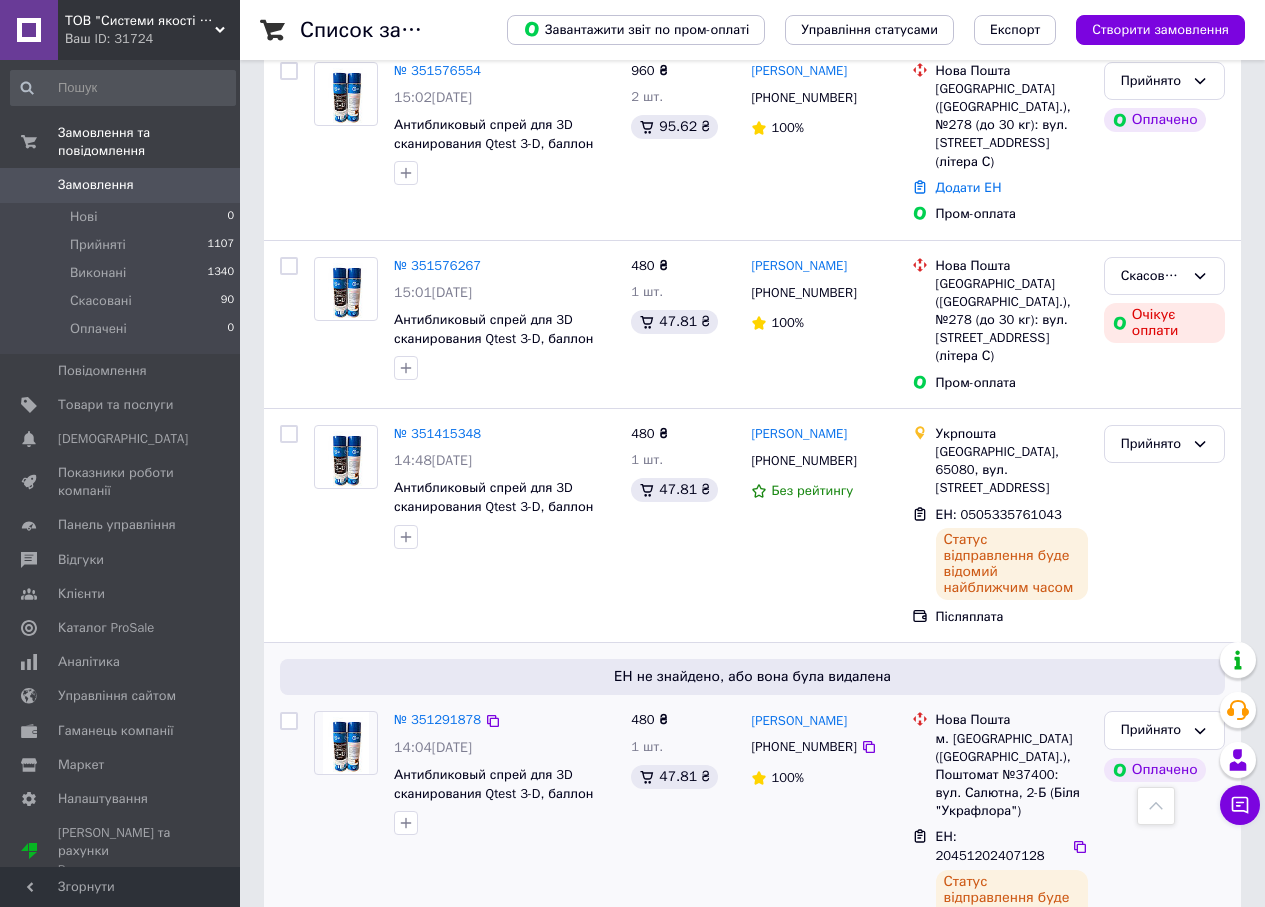 scroll, scrollTop: 1400, scrollLeft: 0, axis: vertical 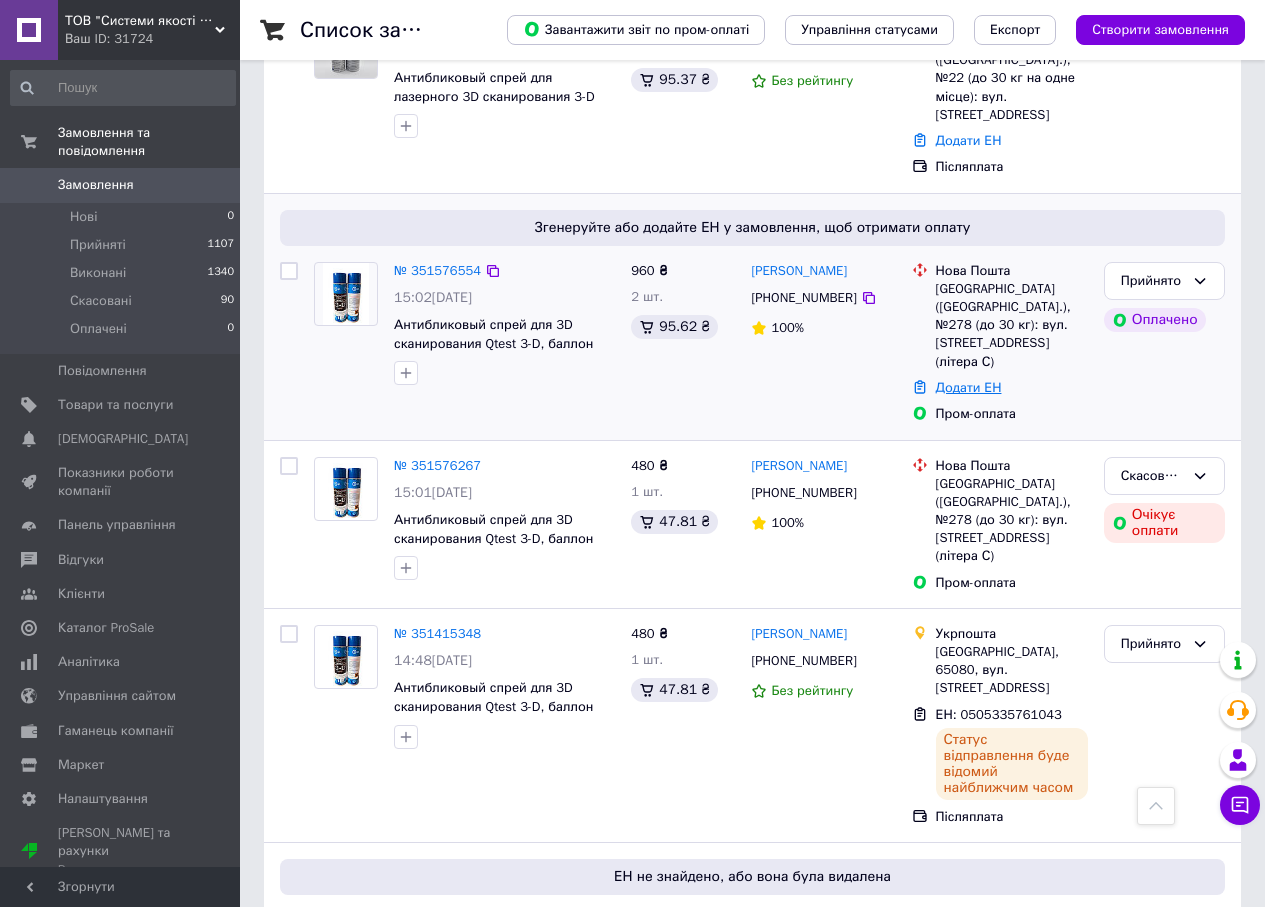 click on "Додати ЕН" at bounding box center (969, 387) 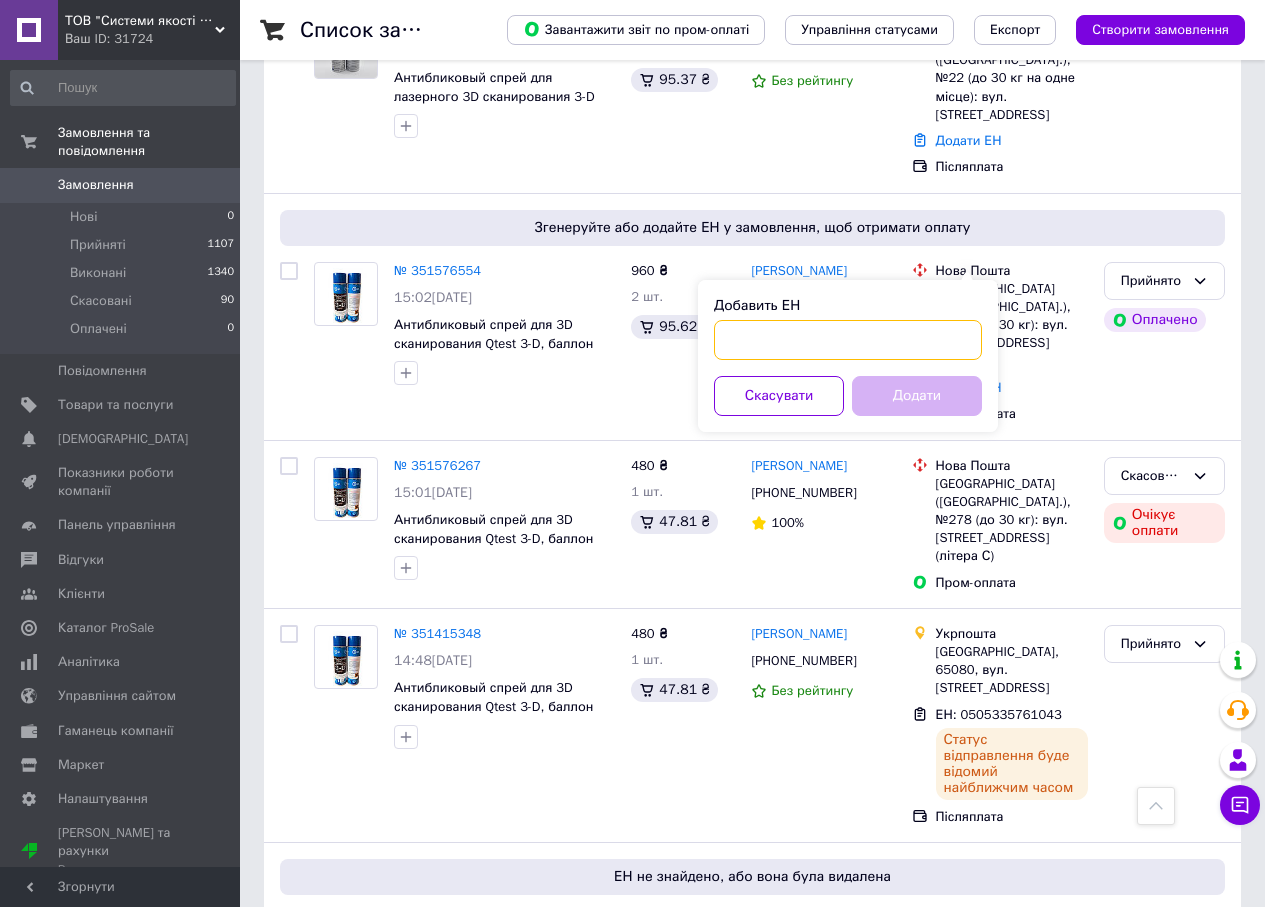 click on "Добавить ЕН" at bounding box center (848, 340) 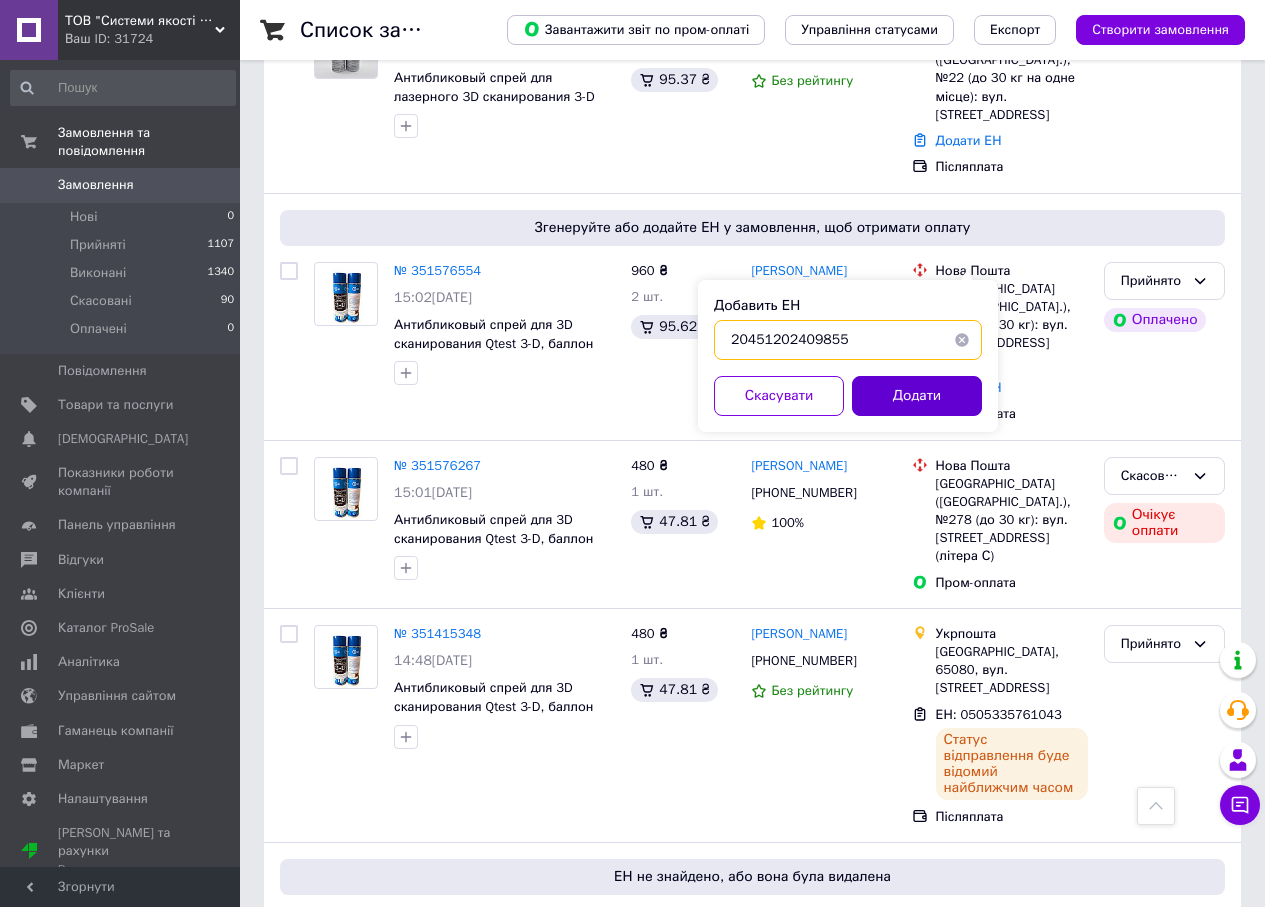 type on "20451202409855" 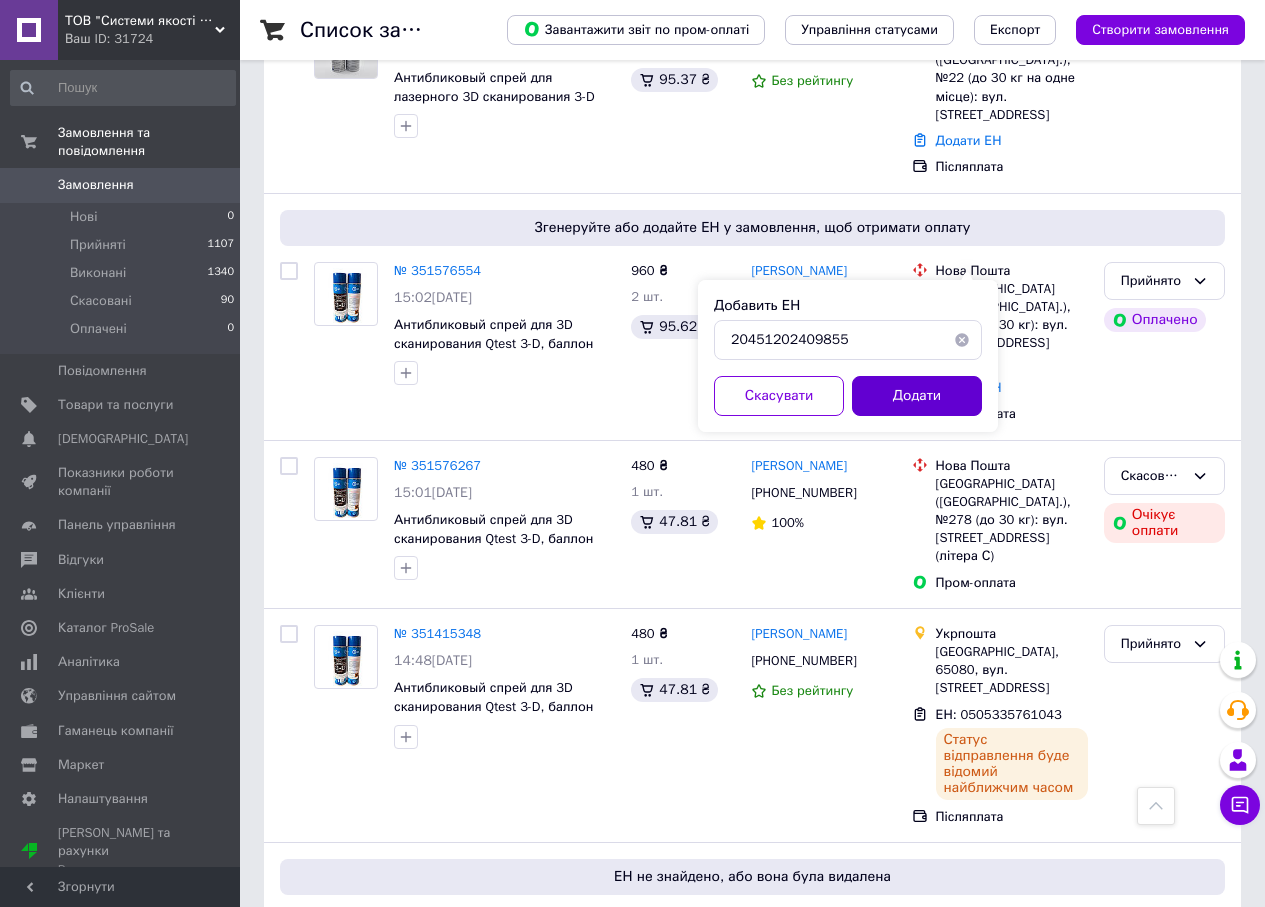 click on "Додати" at bounding box center [917, 396] 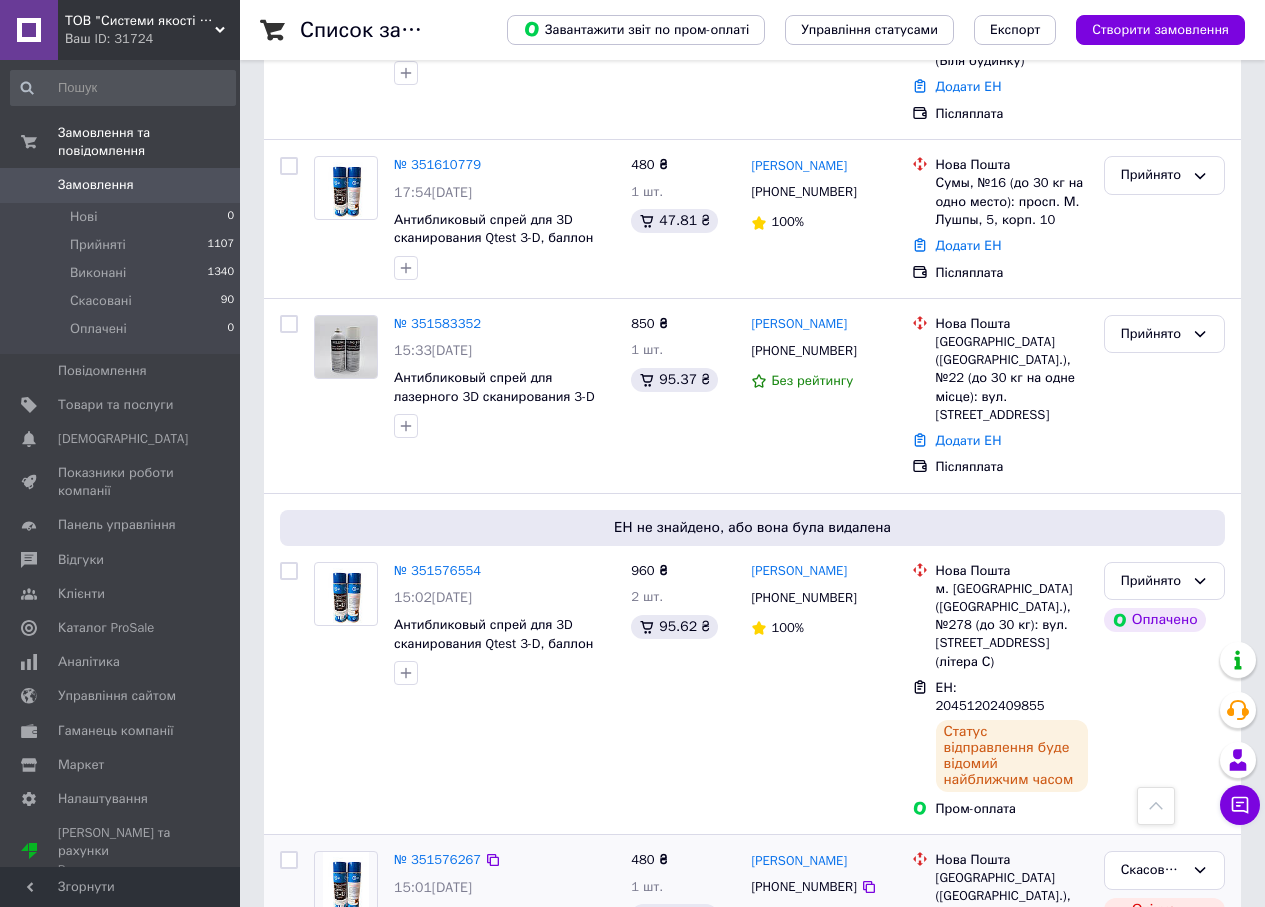 scroll, scrollTop: 1000, scrollLeft: 0, axis: vertical 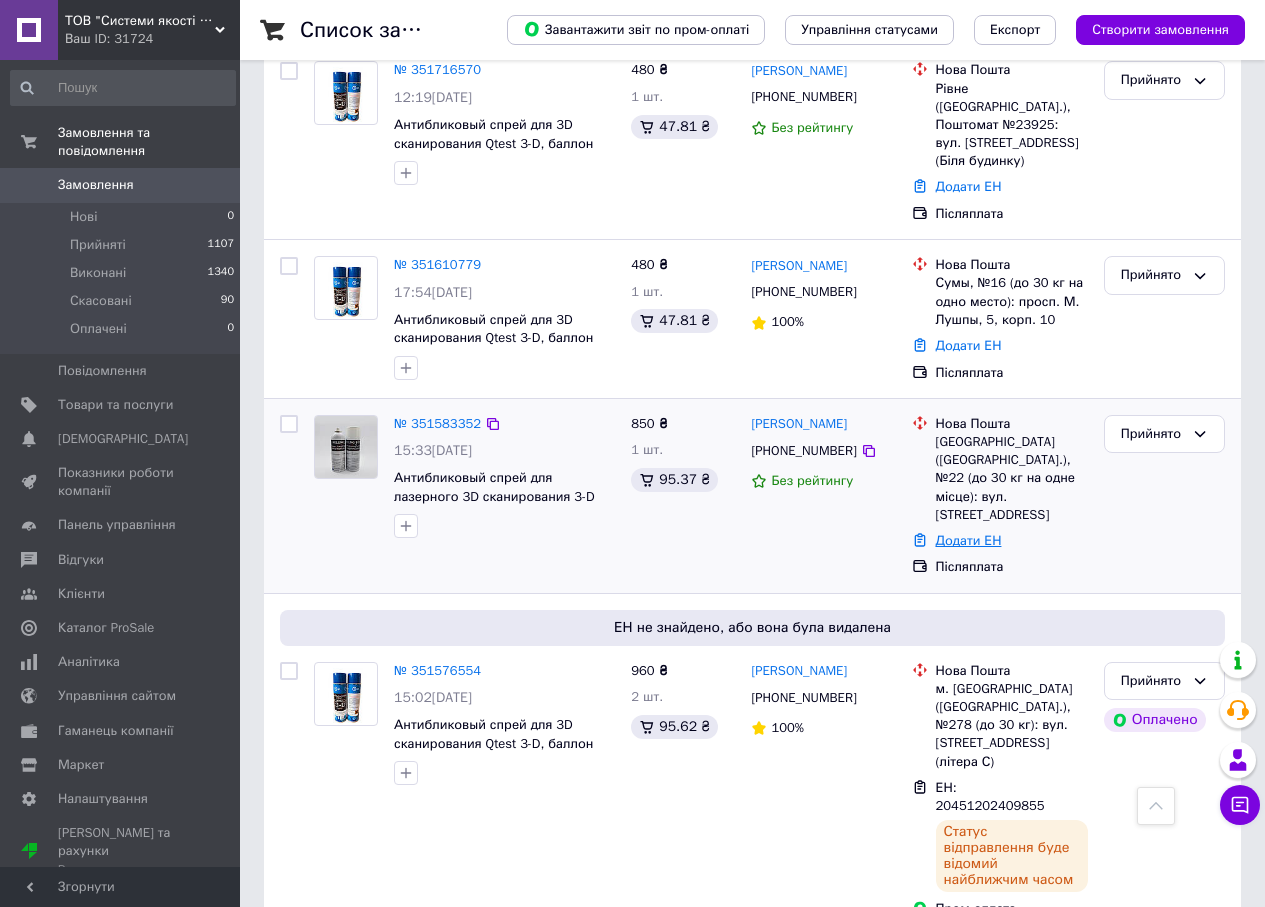 click on "Додати ЕН" at bounding box center [969, 540] 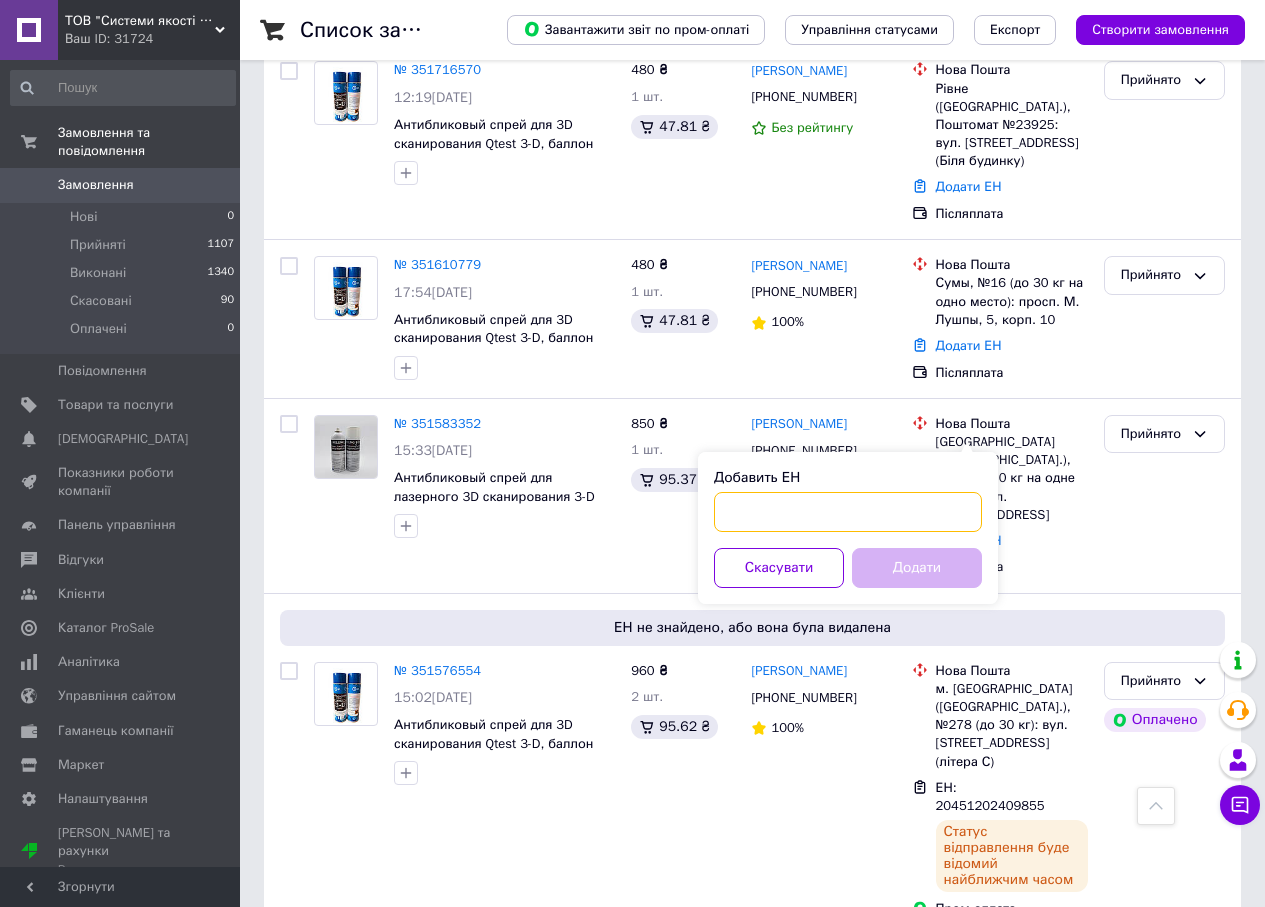 click on "Добавить ЕН" at bounding box center (848, 512) 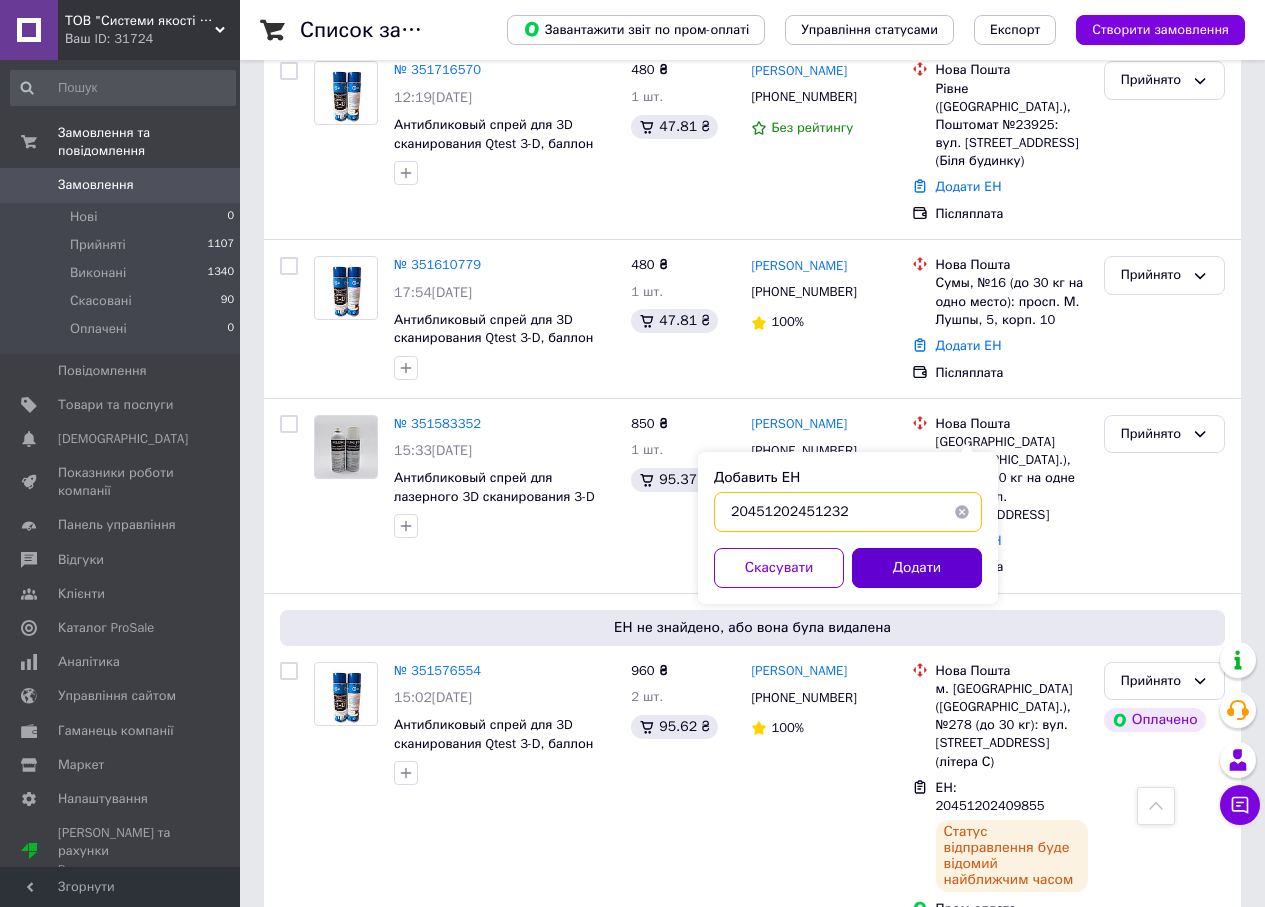 type on "20451202451232" 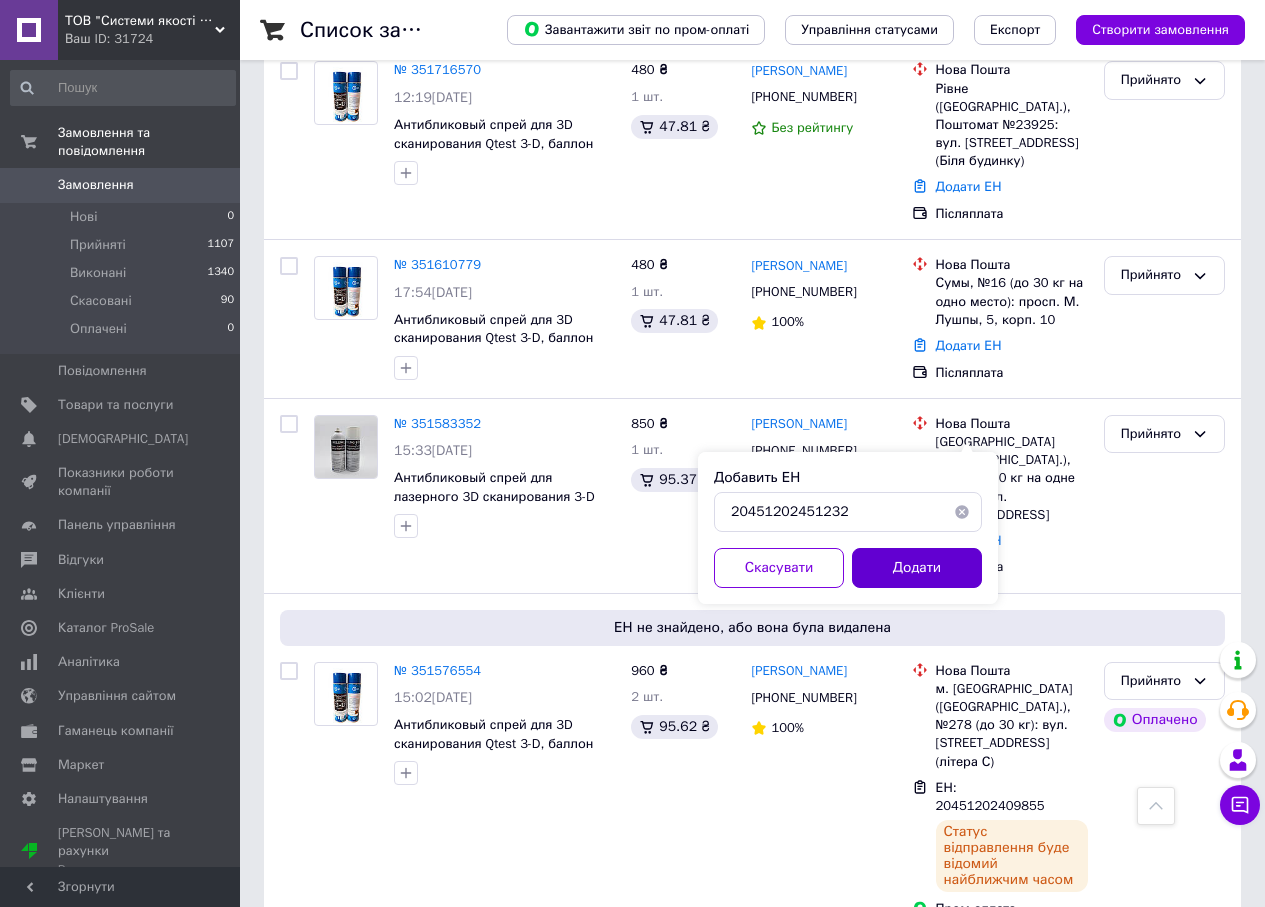 click on "Додати" at bounding box center [917, 568] 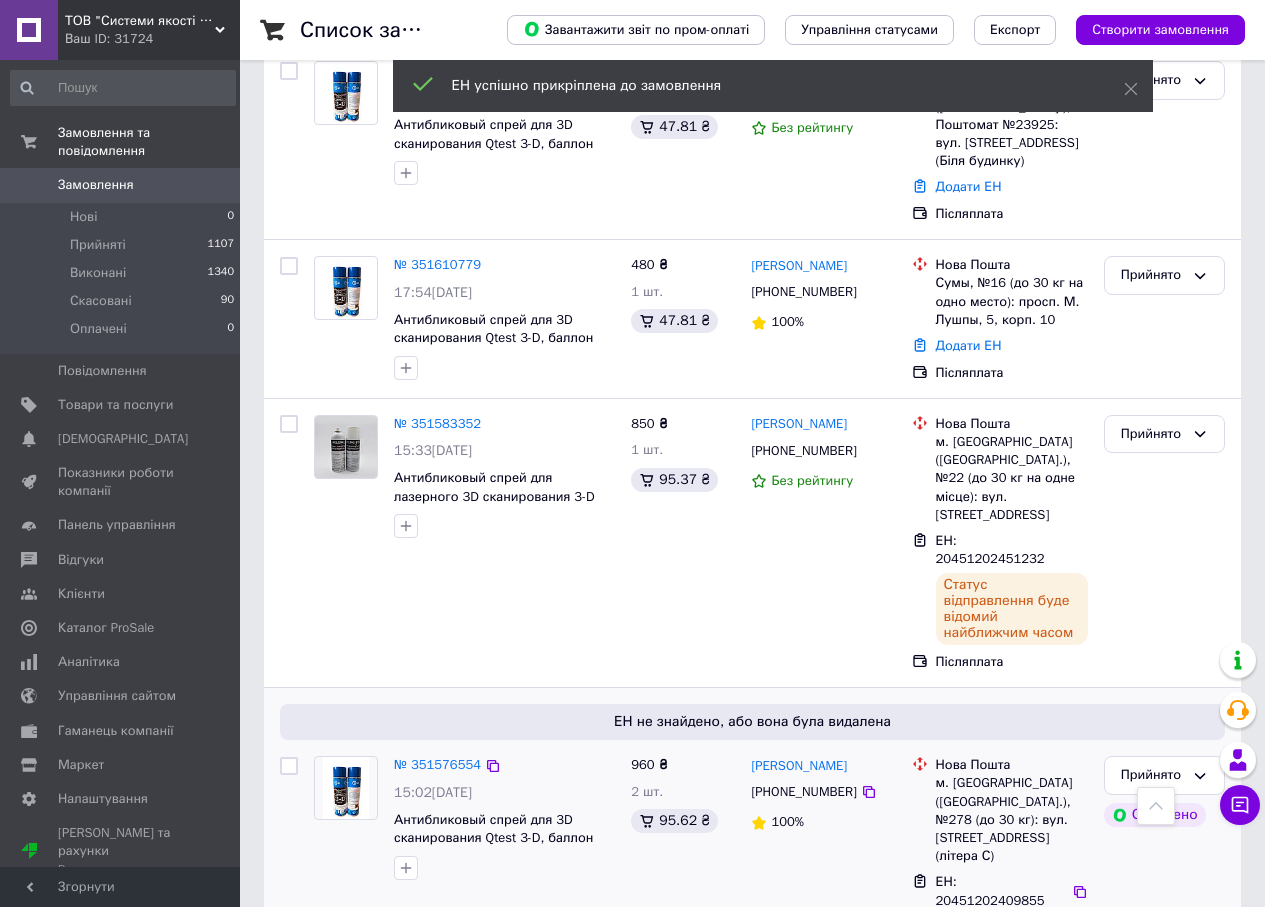 scroll, scrollTop: 800, scrollLeft: 0, axis: vertical 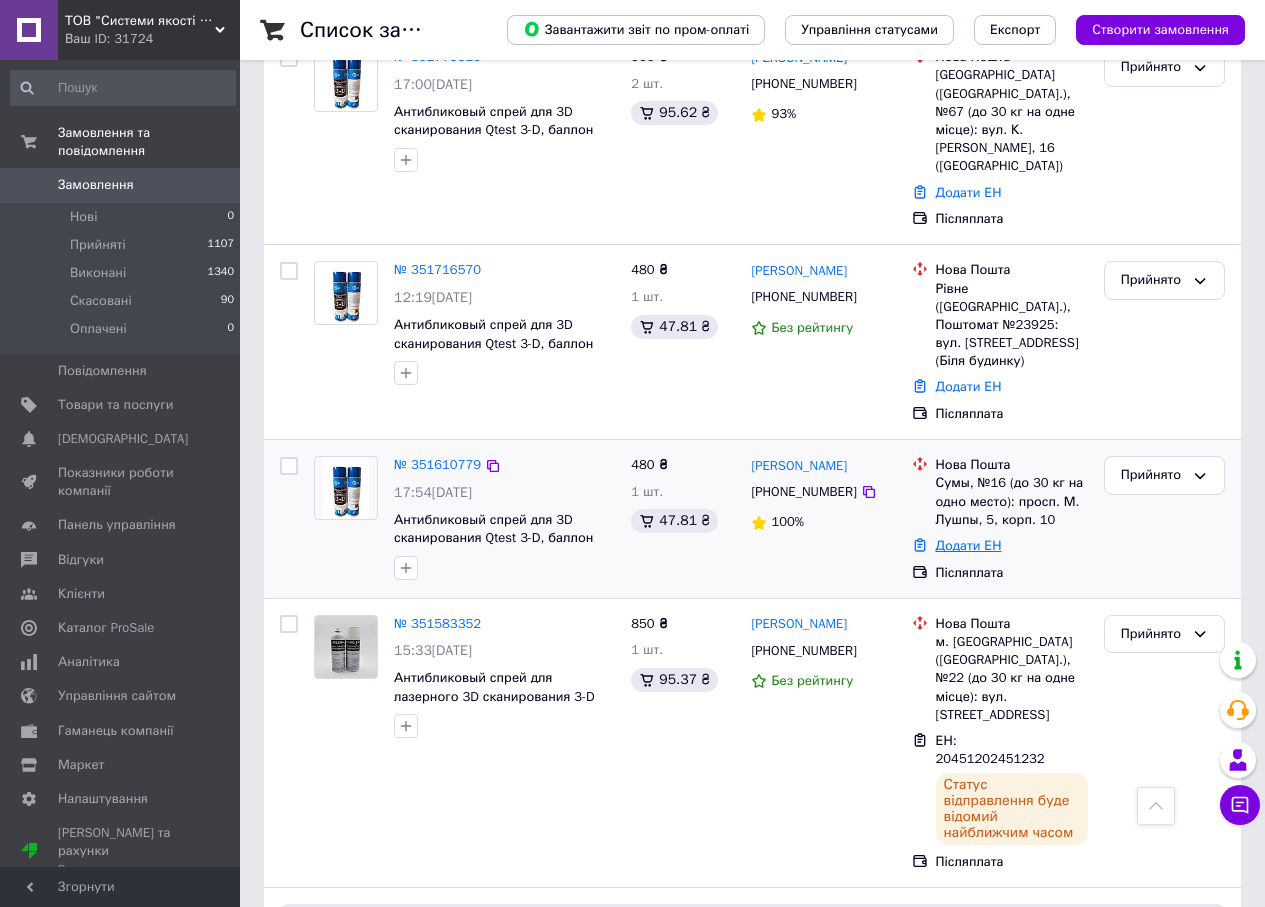 click on "Додати ЕН" at bounding box center [969, 545] 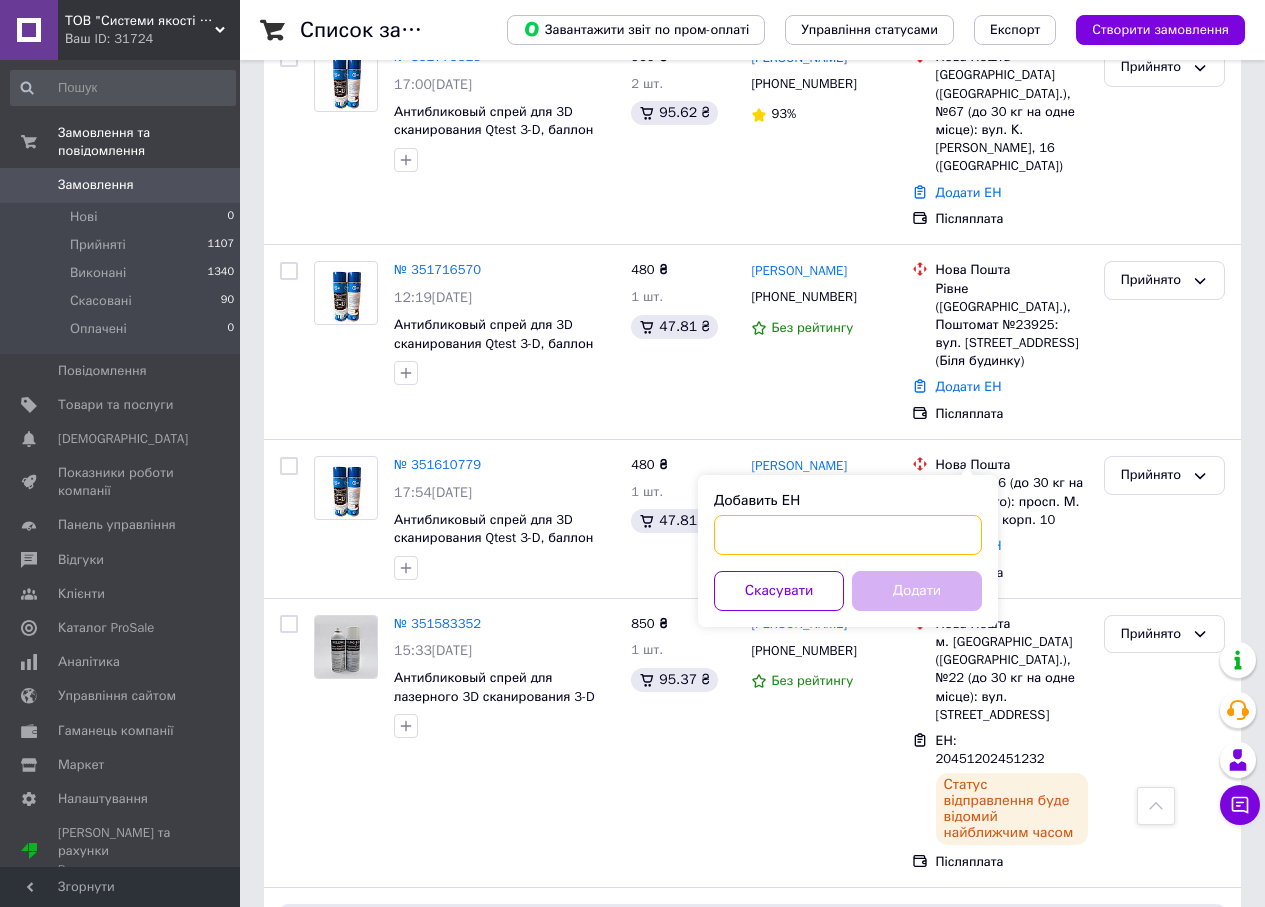 click on "Добавить ЕН" at bounding box center [848, 535] 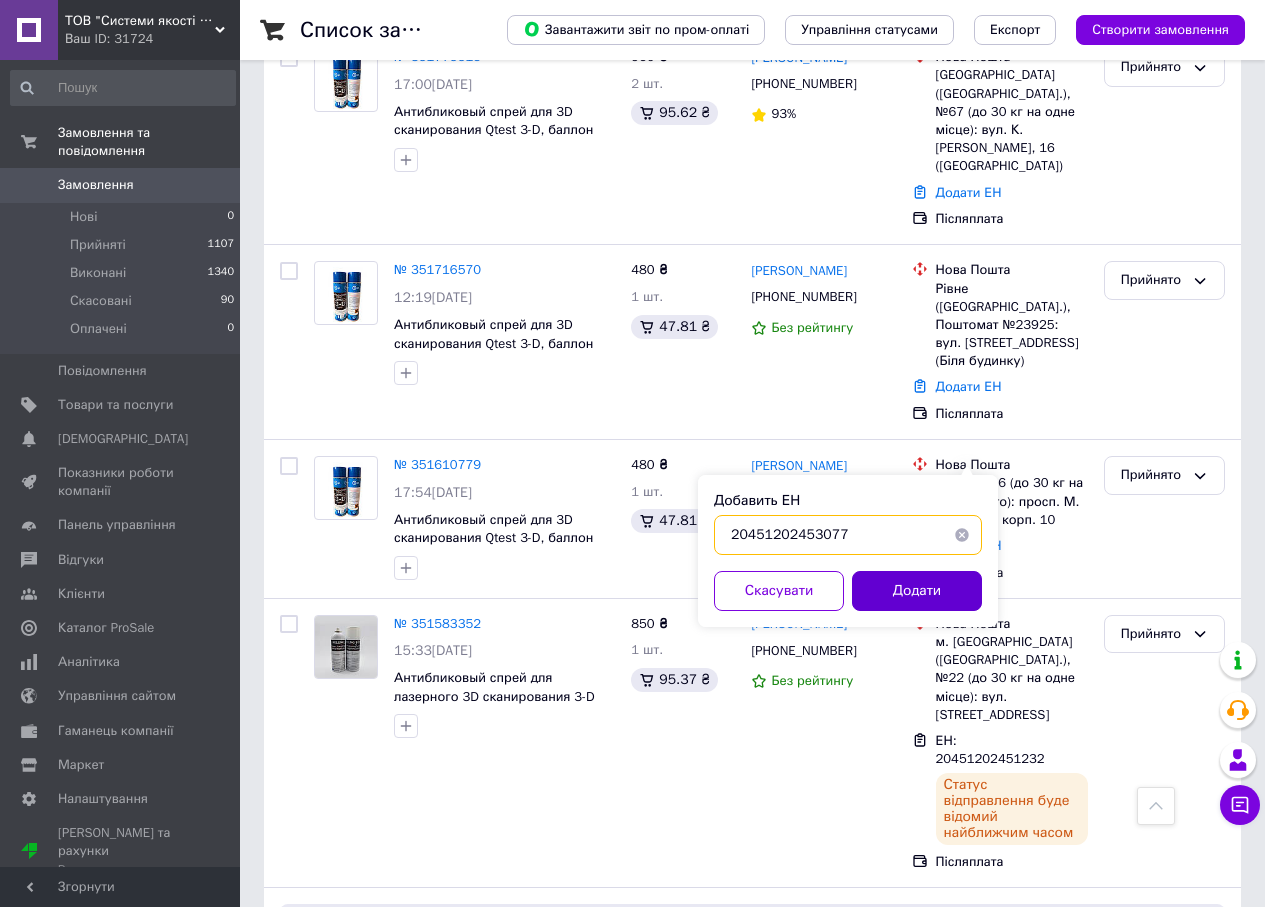 type on "20451202453077" 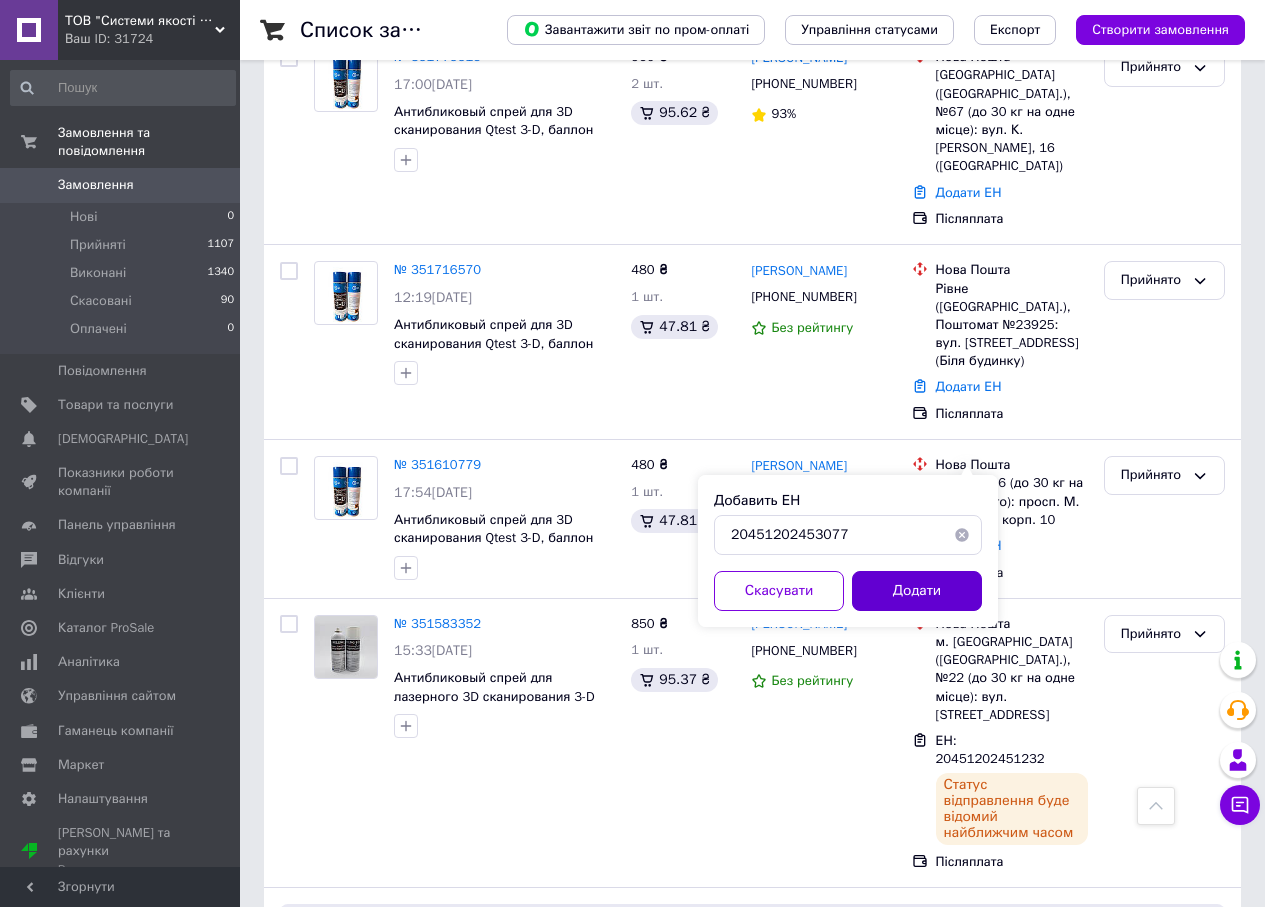 click on "Додати" at bounding box center (917, 591) 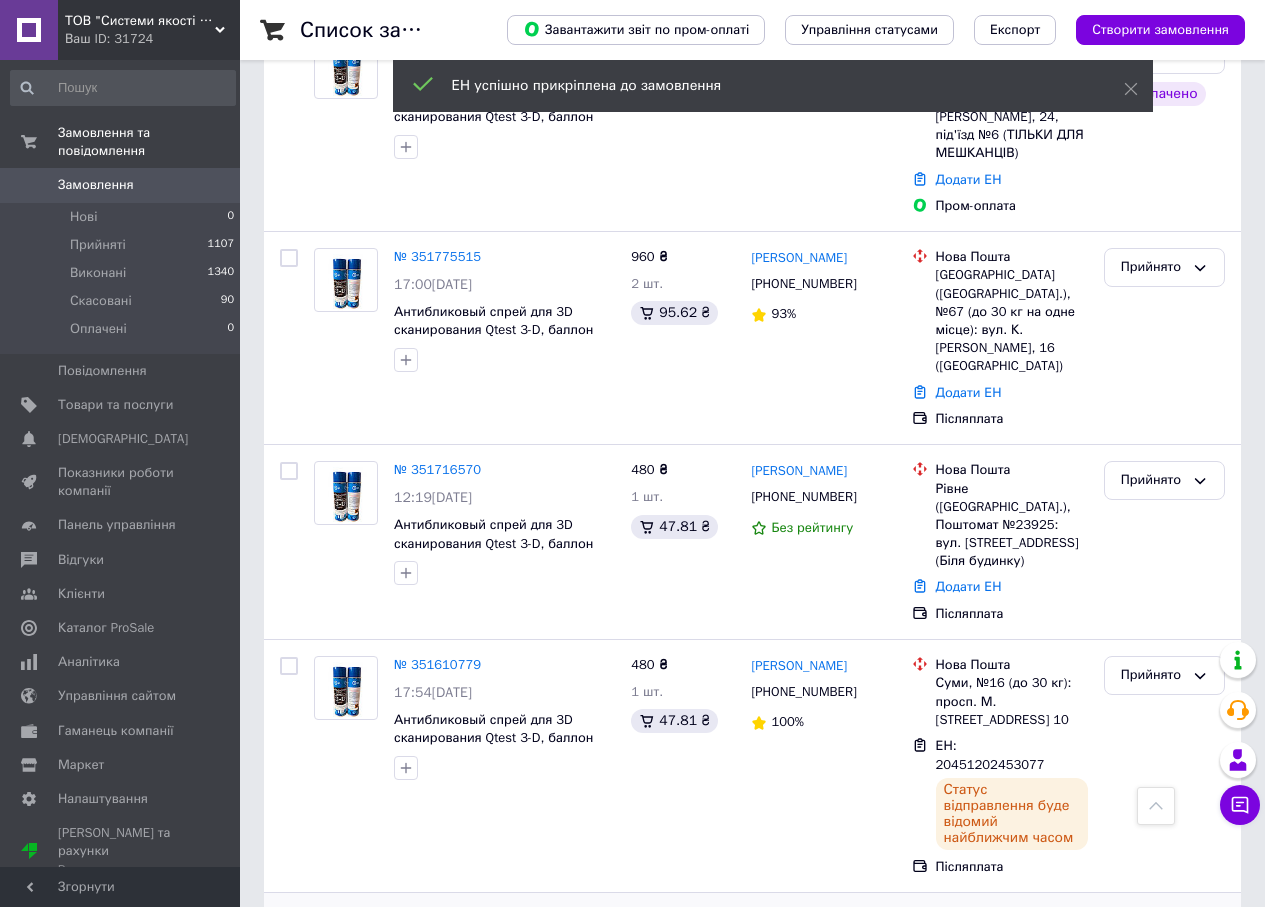scroll, scrollTop: 500, scrollLeft: 0, axis: vertical 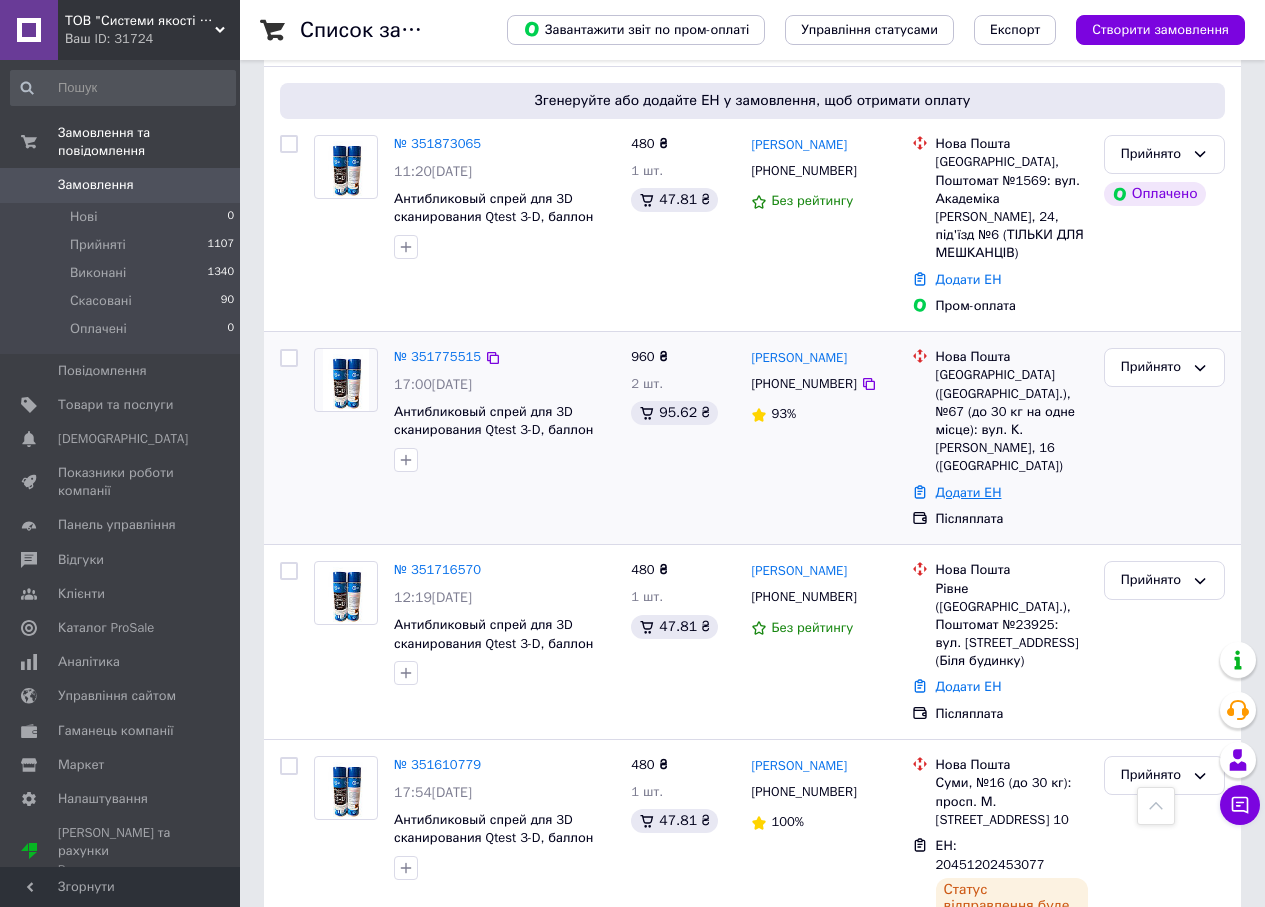 click on "Додати ЕН" at bounding box center [969, 492] 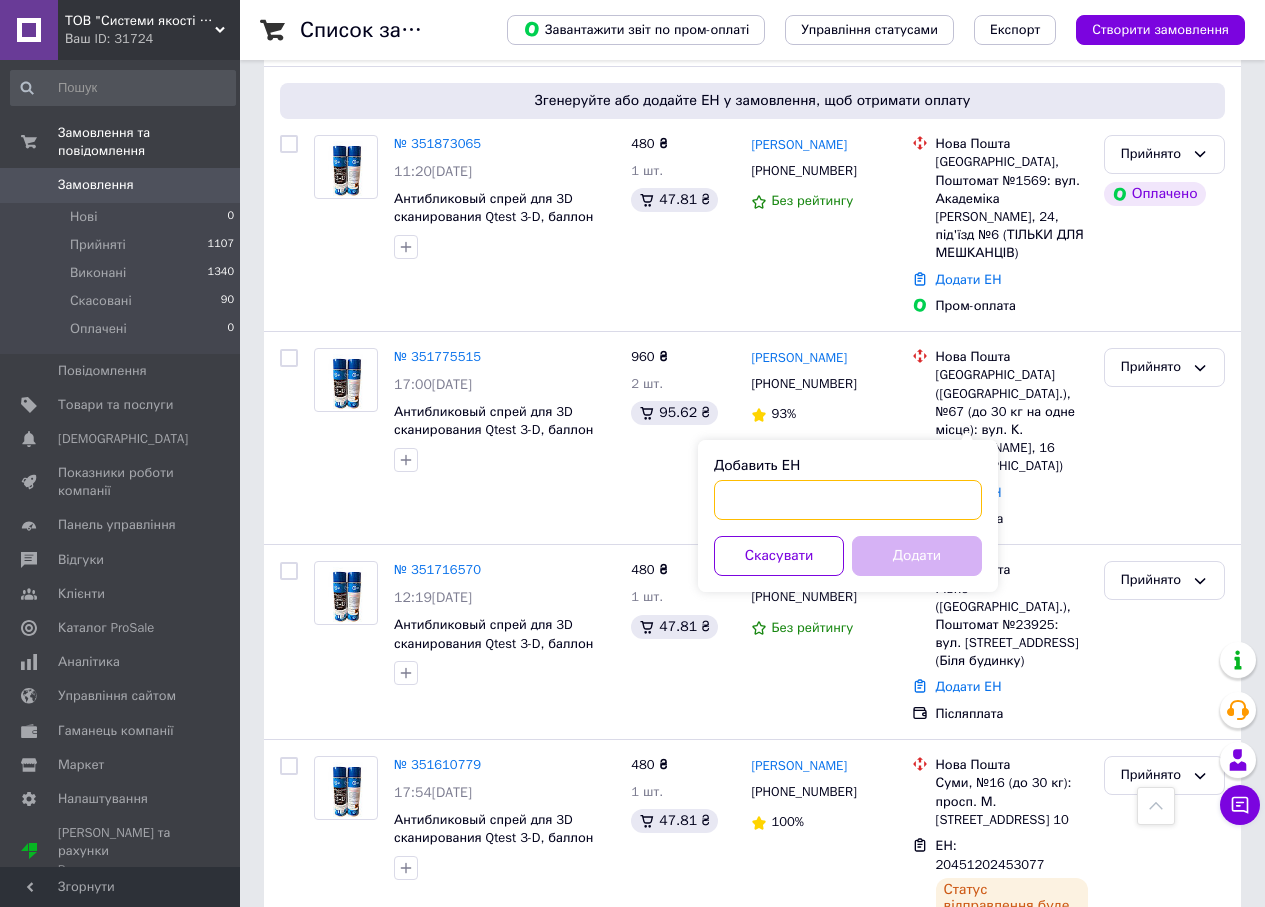 click on "Добавить ЕН" at bounding box center (848, 500) 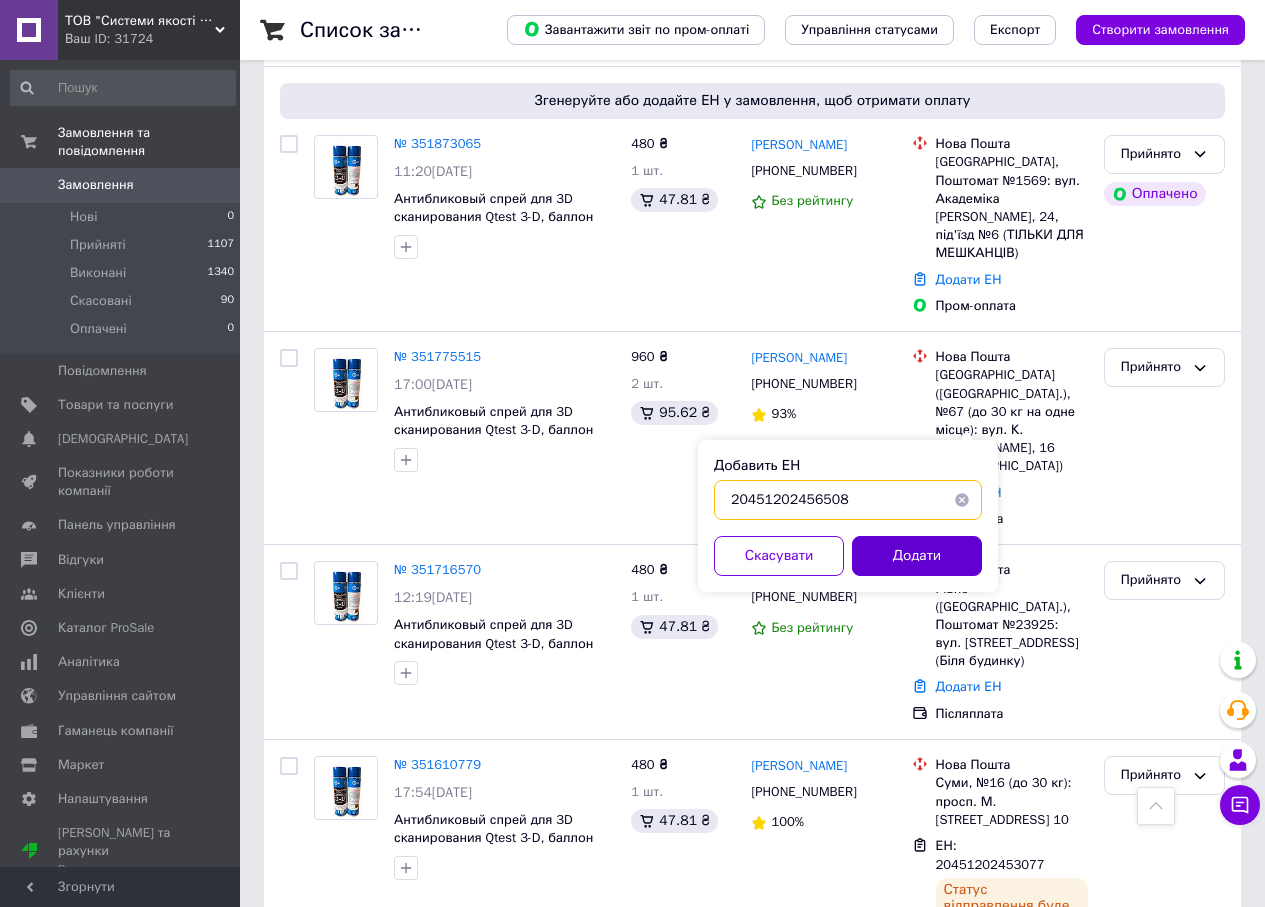 type on "20451202456508" 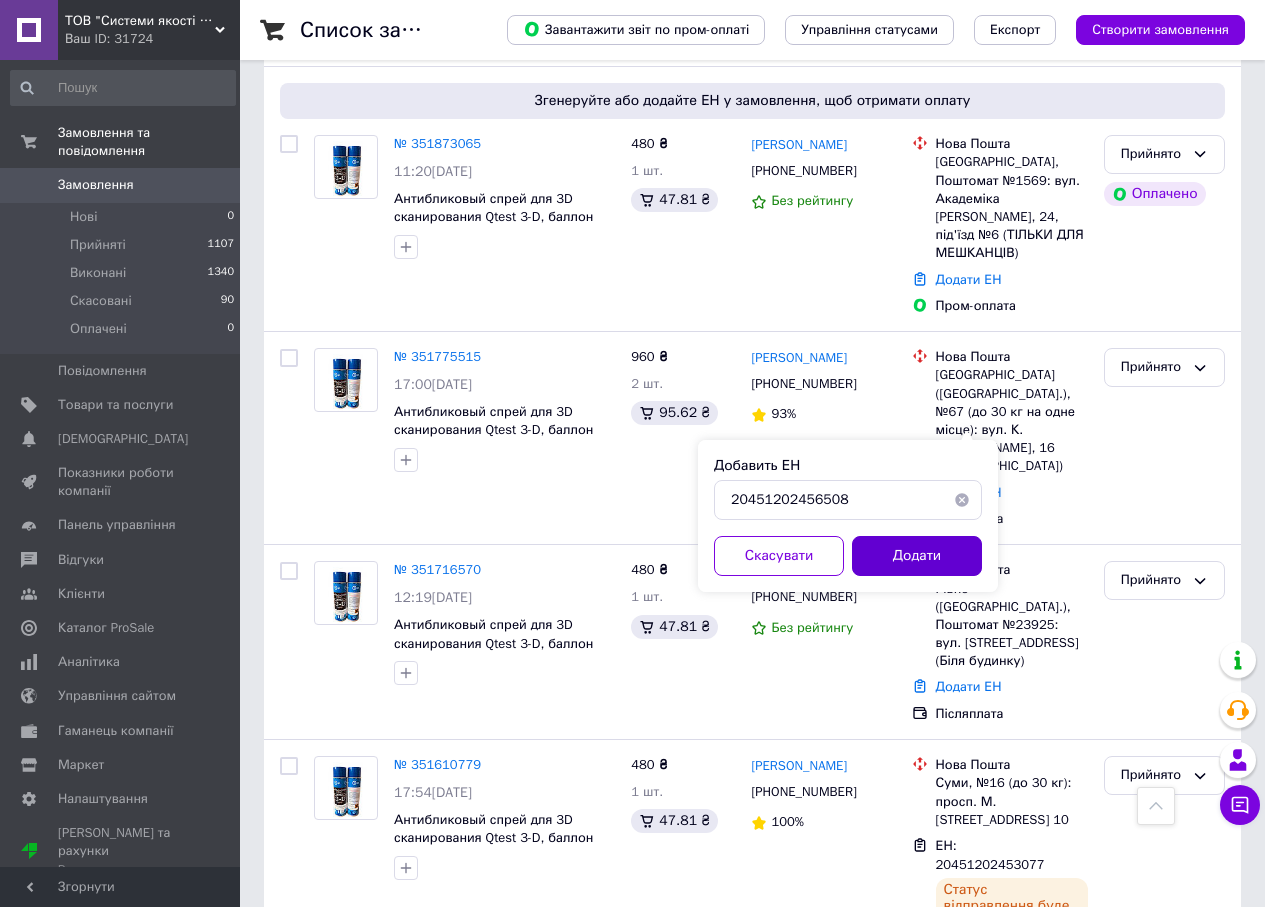 click on "Додати" at bounding box center [917, 556] 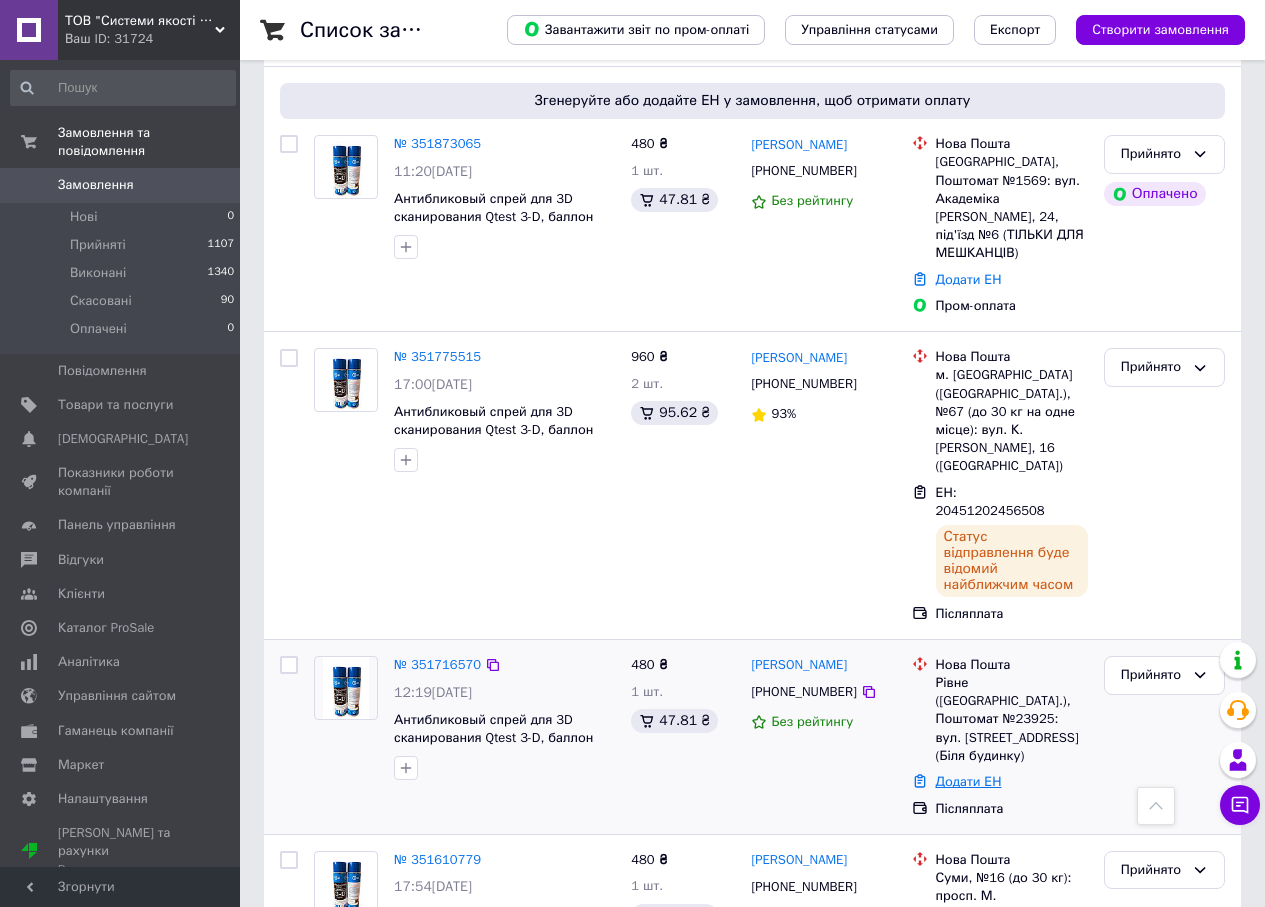 click on "Додати ЕН" at bounding box center (969, 781) 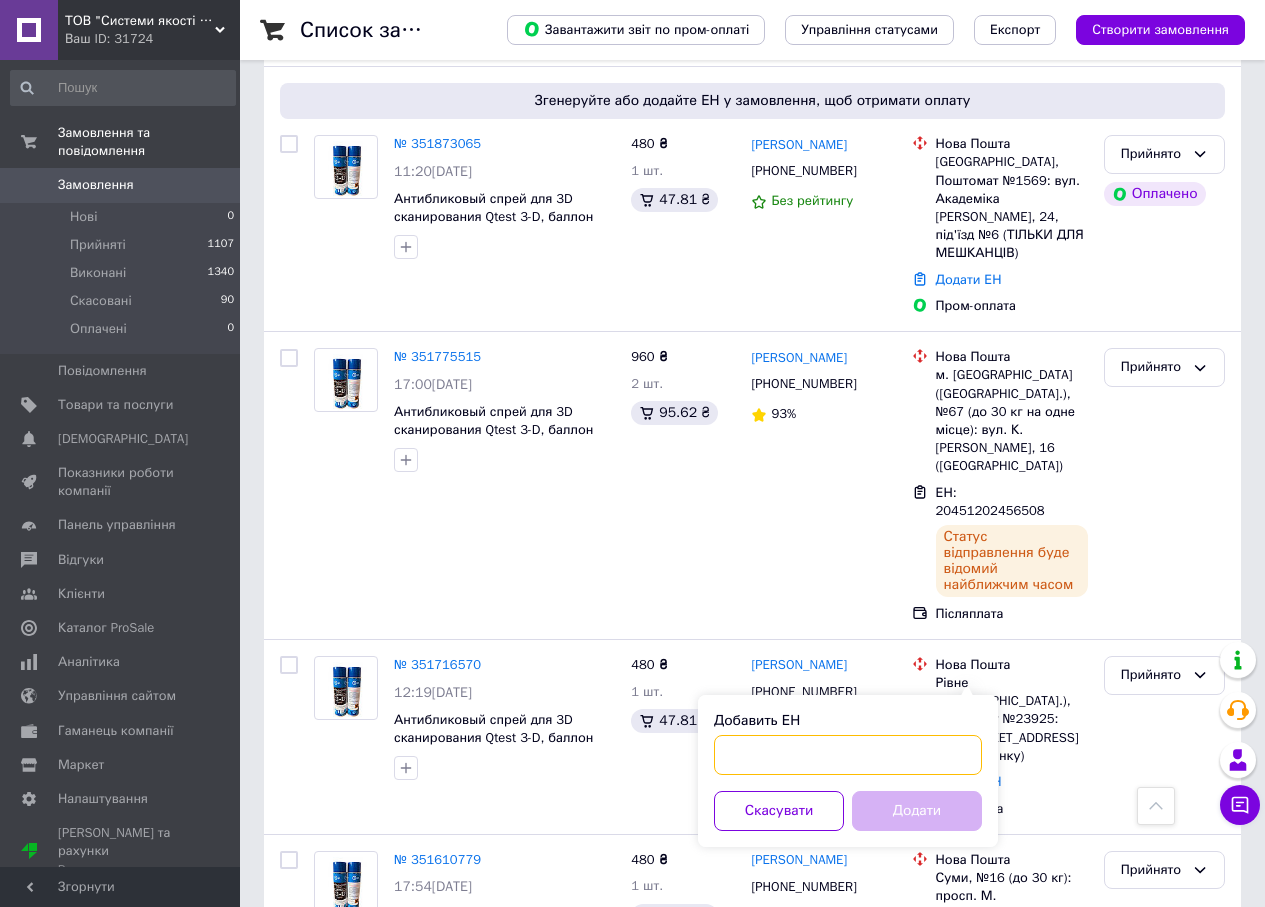 click on "Добавить ЕН" at bounding box center [848, 755] 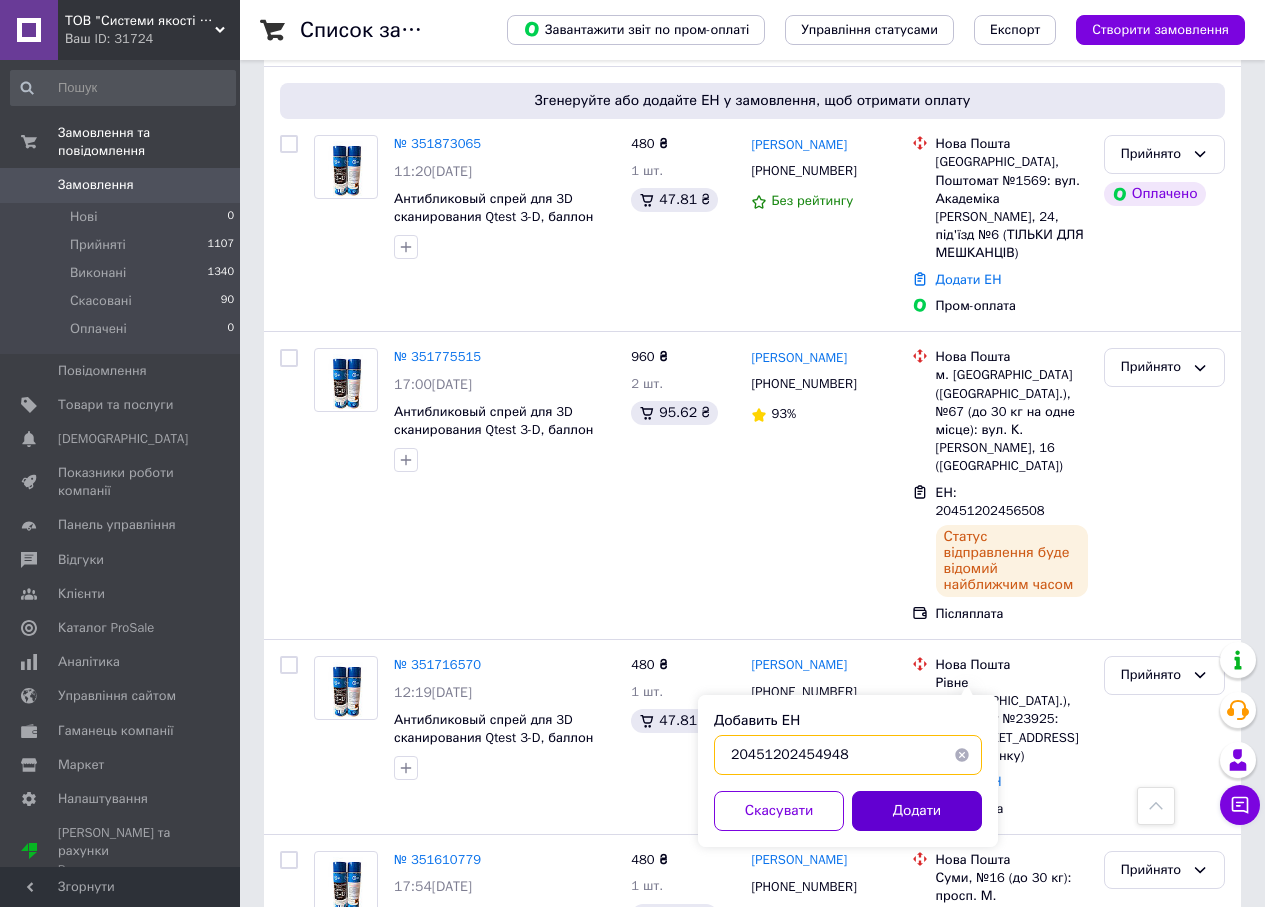 type on "20451202454948" 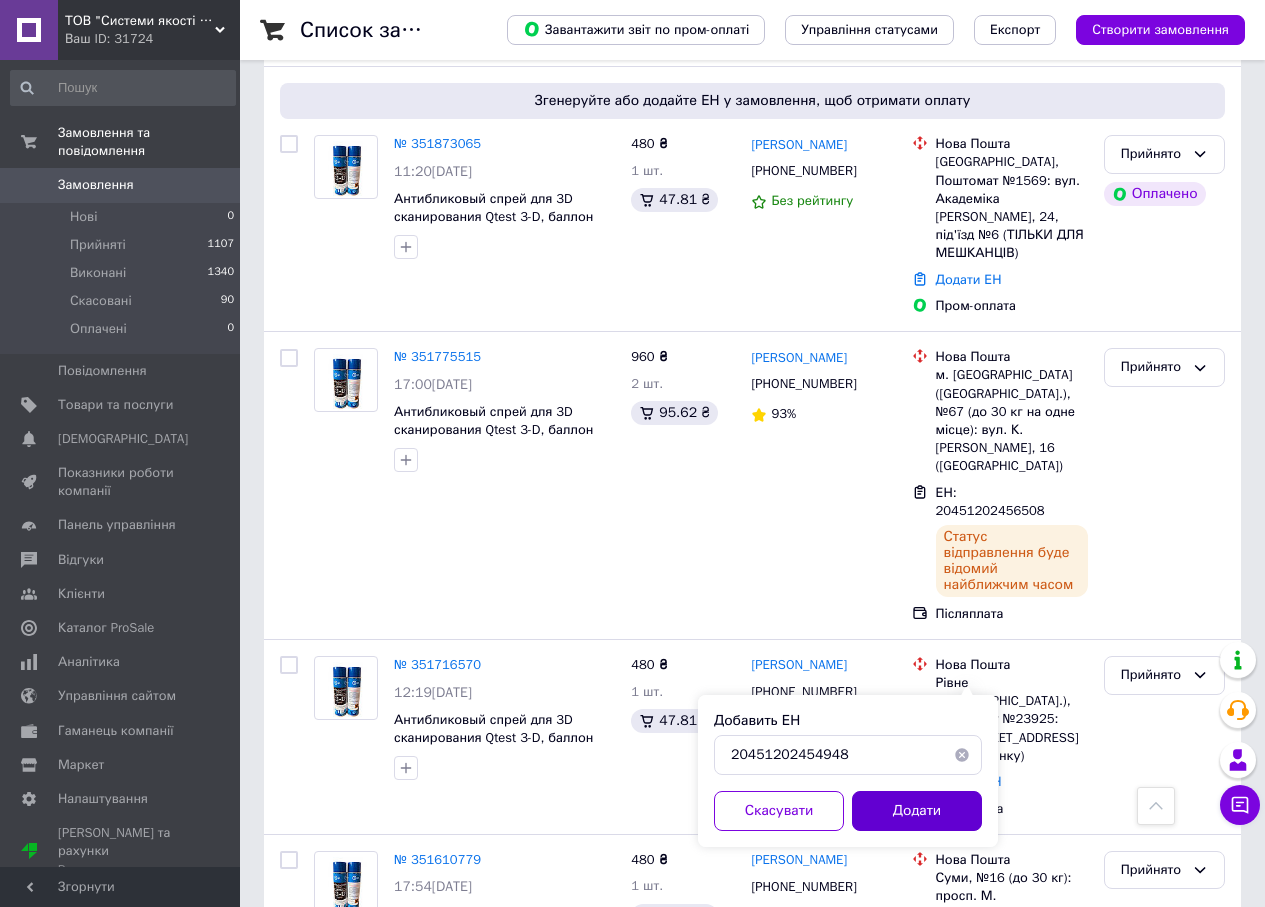 click on "Додати" at bounding box center [917, 811] 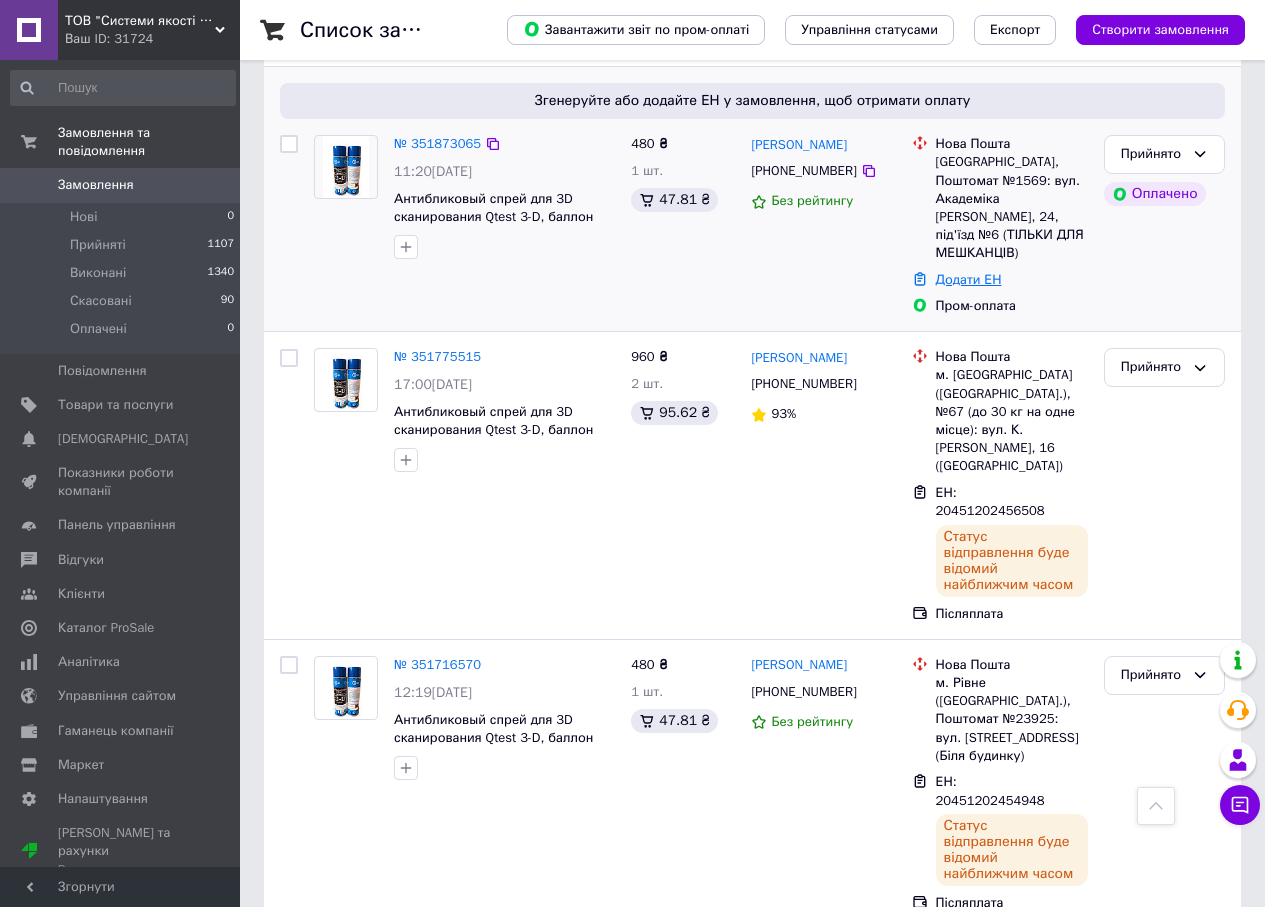 click on "Додати ЕН" at bounding box center (969, 279) 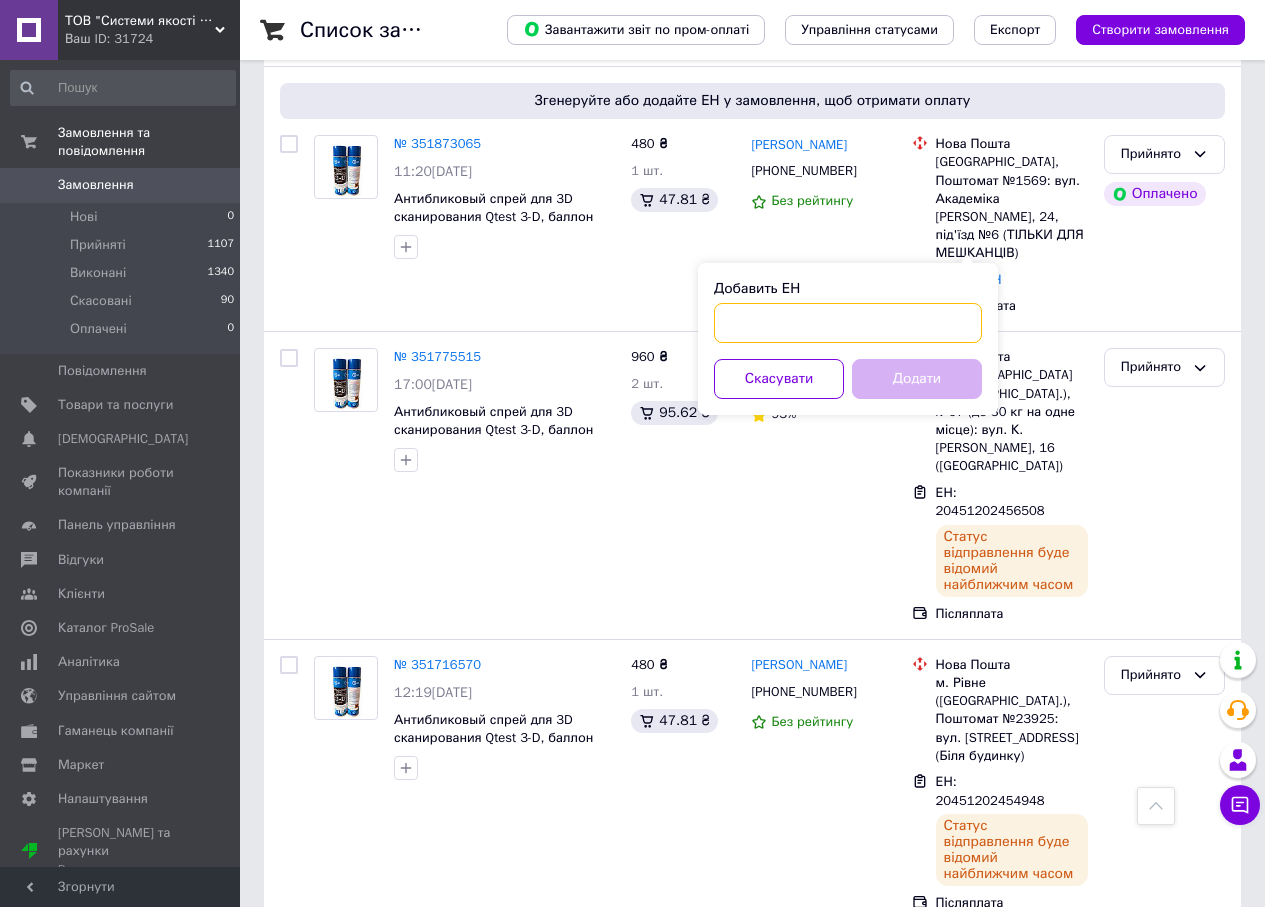 click on "Добавить ЕН" at bounding box center [848, 323] 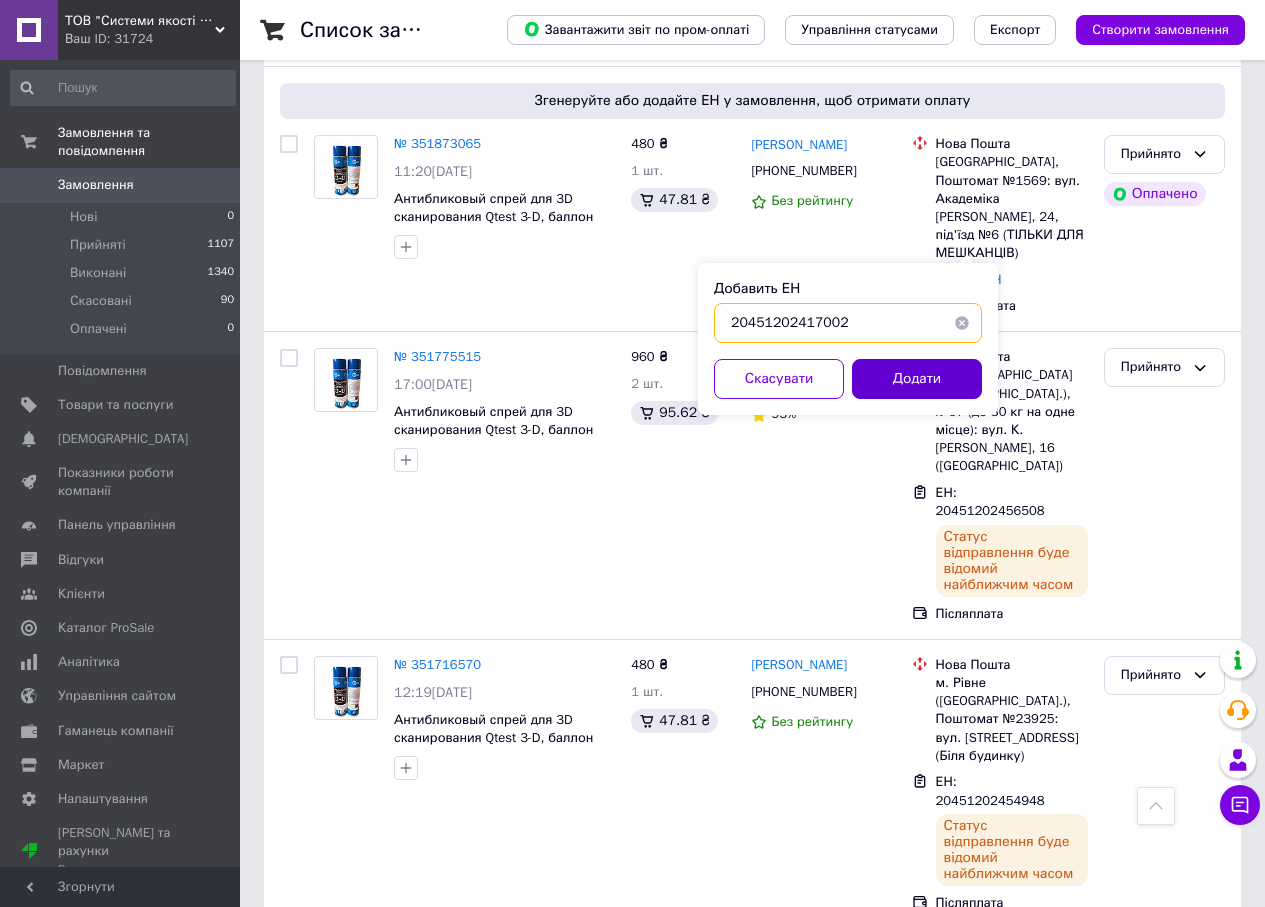 type on "20451202417002" 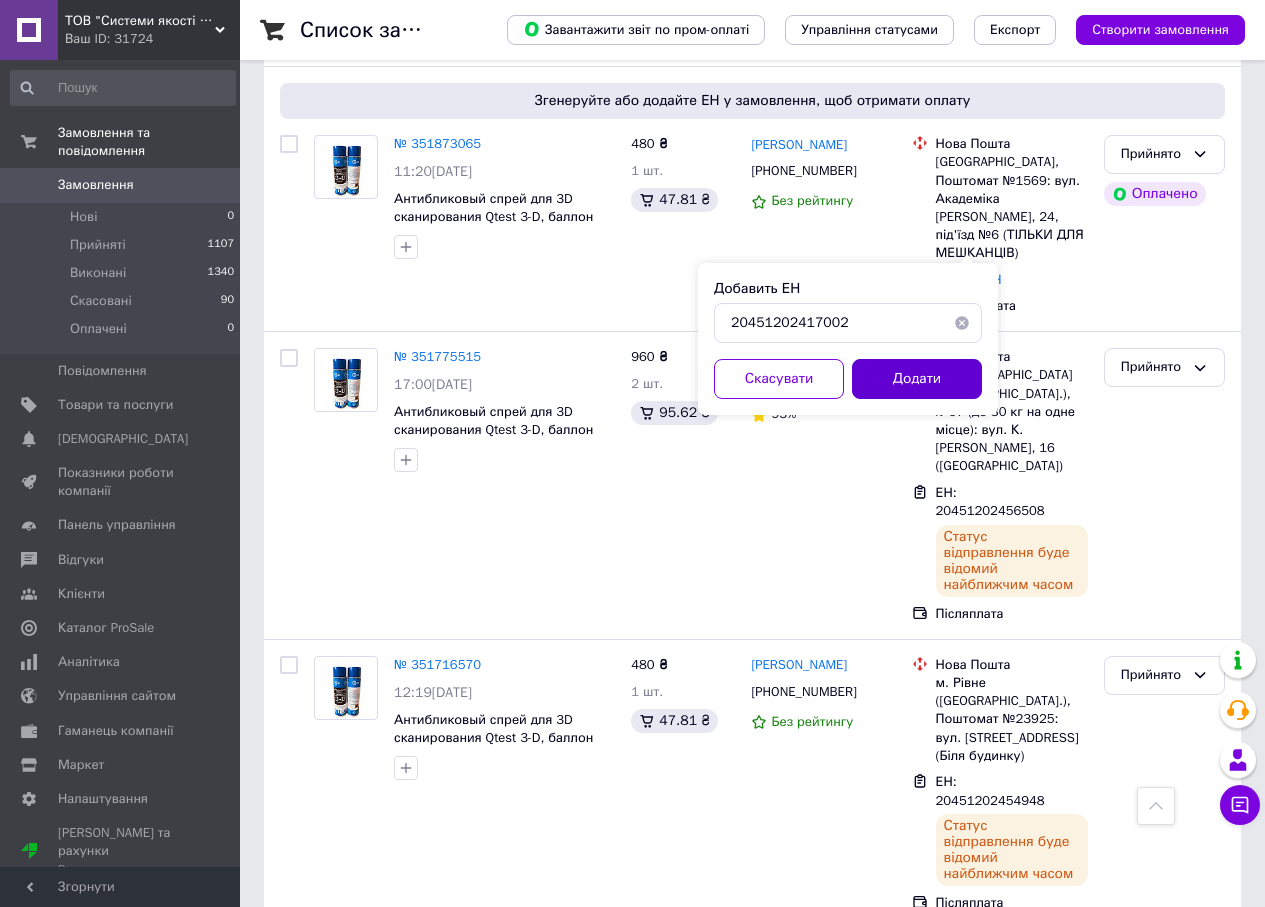 click on "Додати" at bounding box center [917, 379] 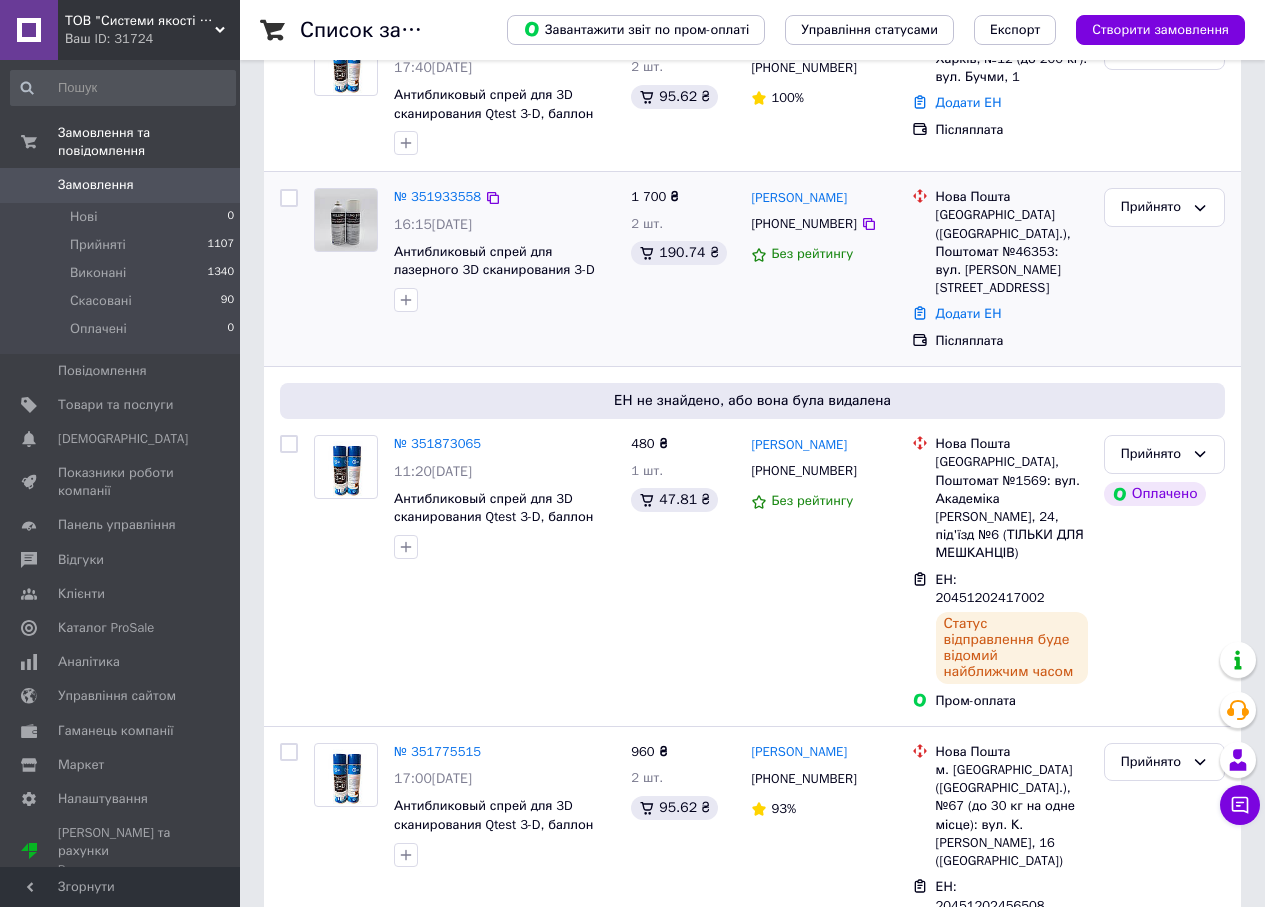 scroll, scrollTop: 0, scrollLeft: 0, axis: both 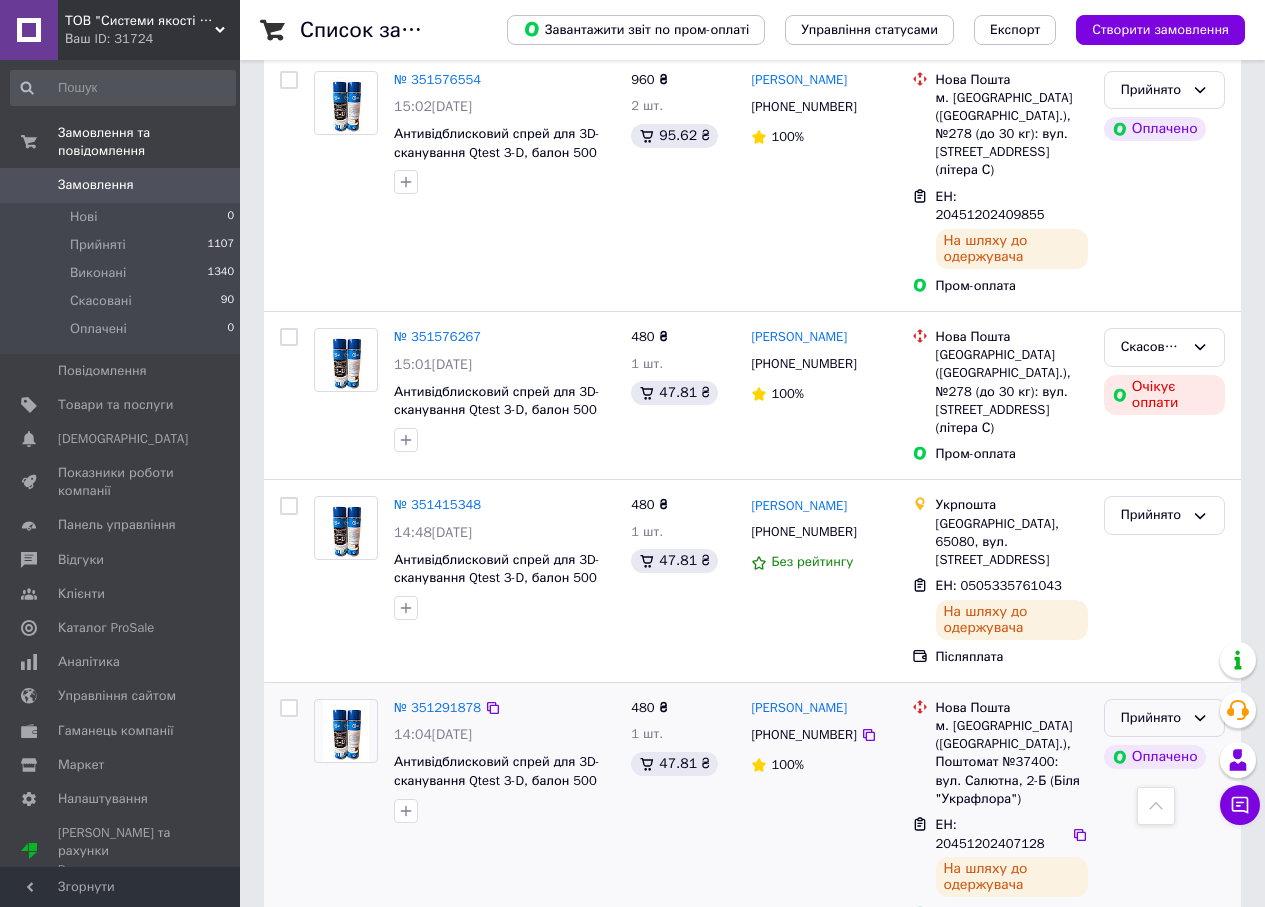 click 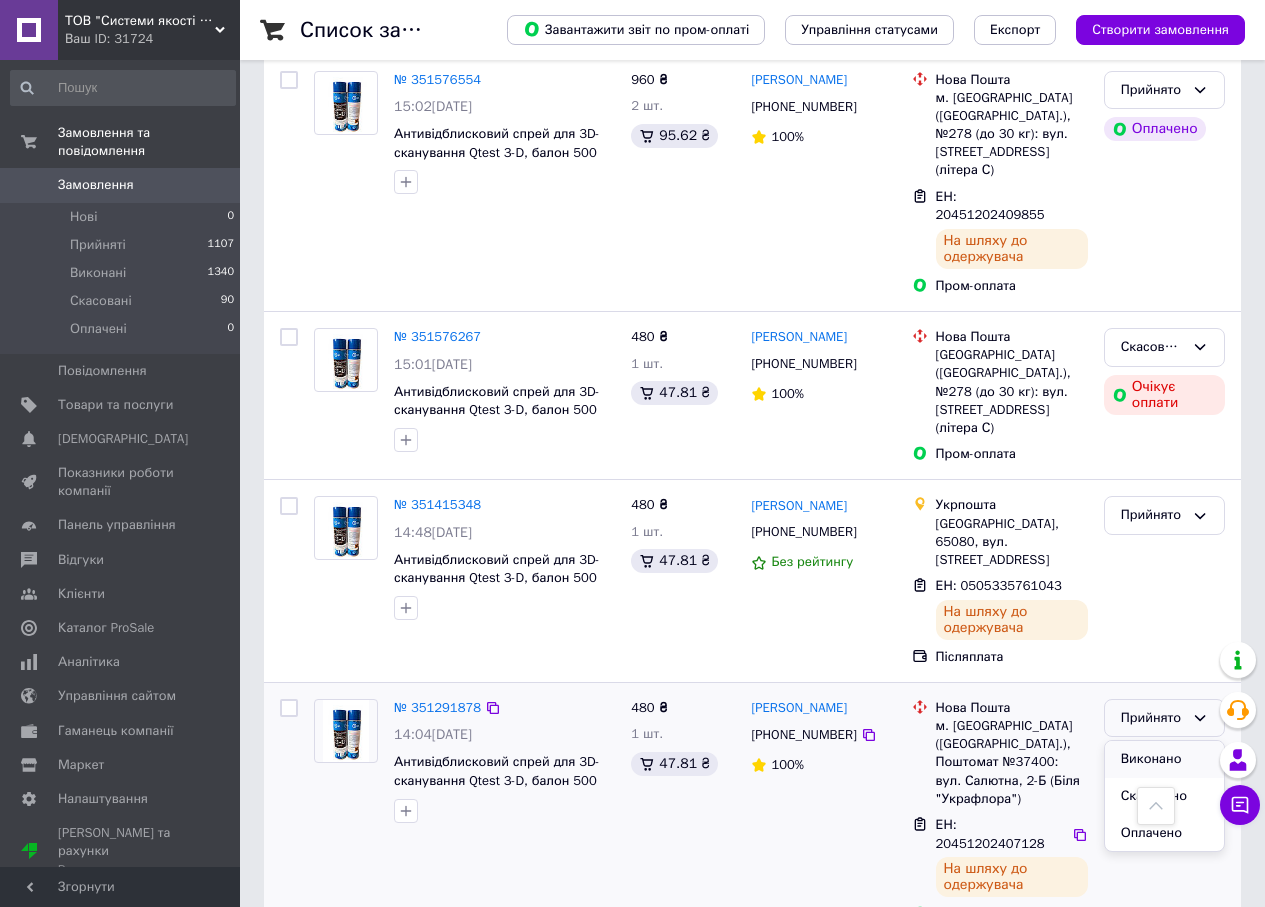click on "Виконано" at bounding box center (1164, 759) 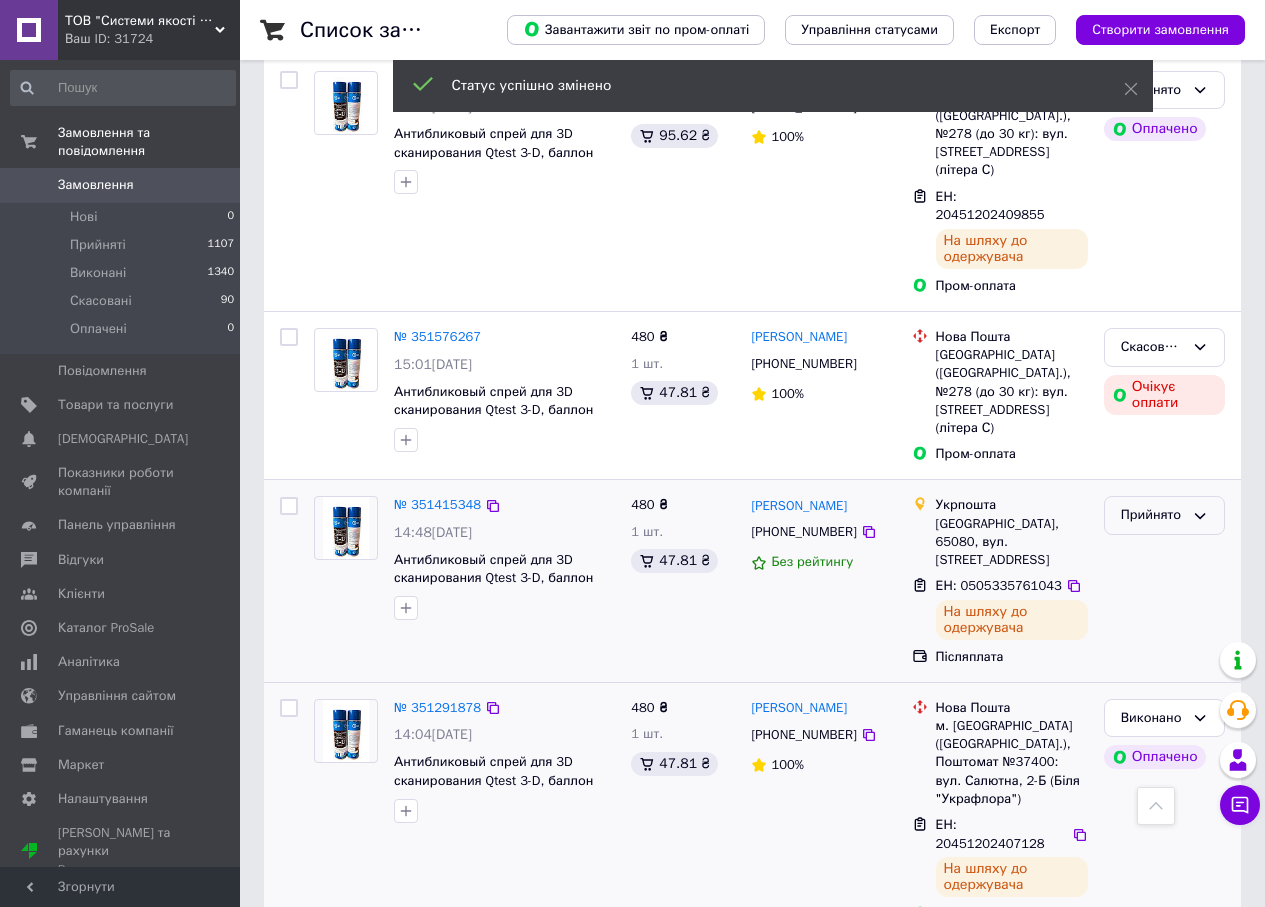 click 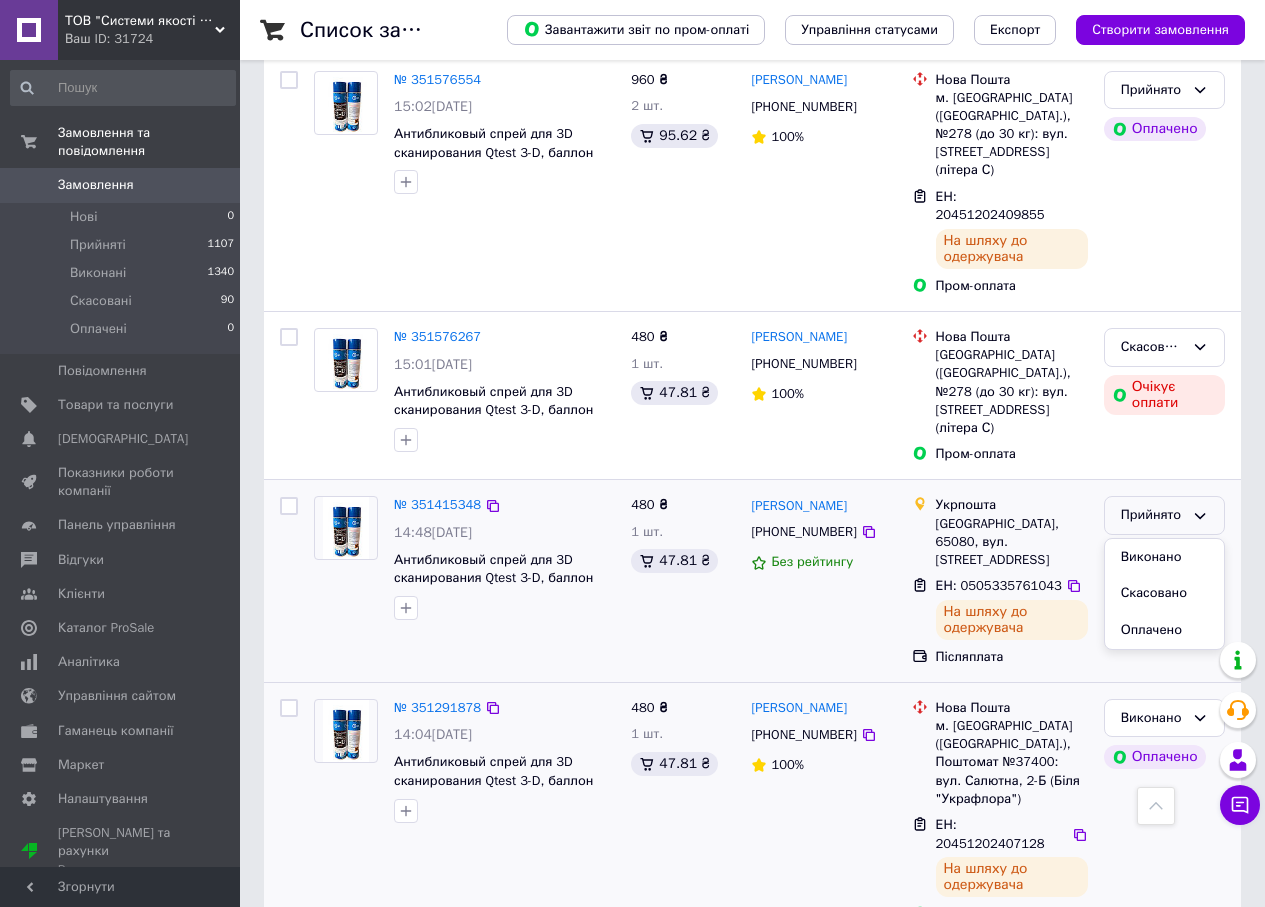 click on "Виконано" at bounding box center (1164, 557) 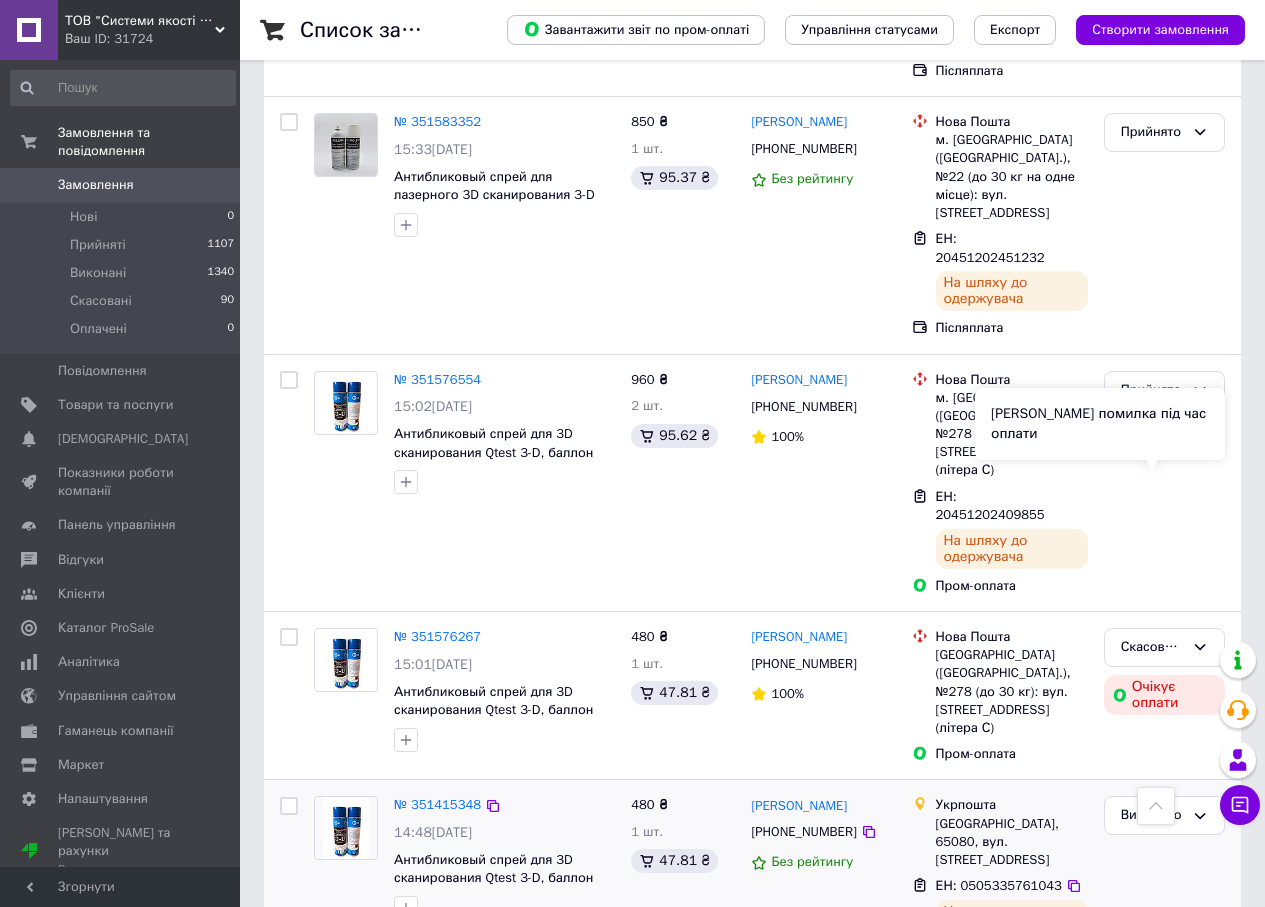 scroll, scrollTop: 1400, scrollLeft: 0, axis: vertical 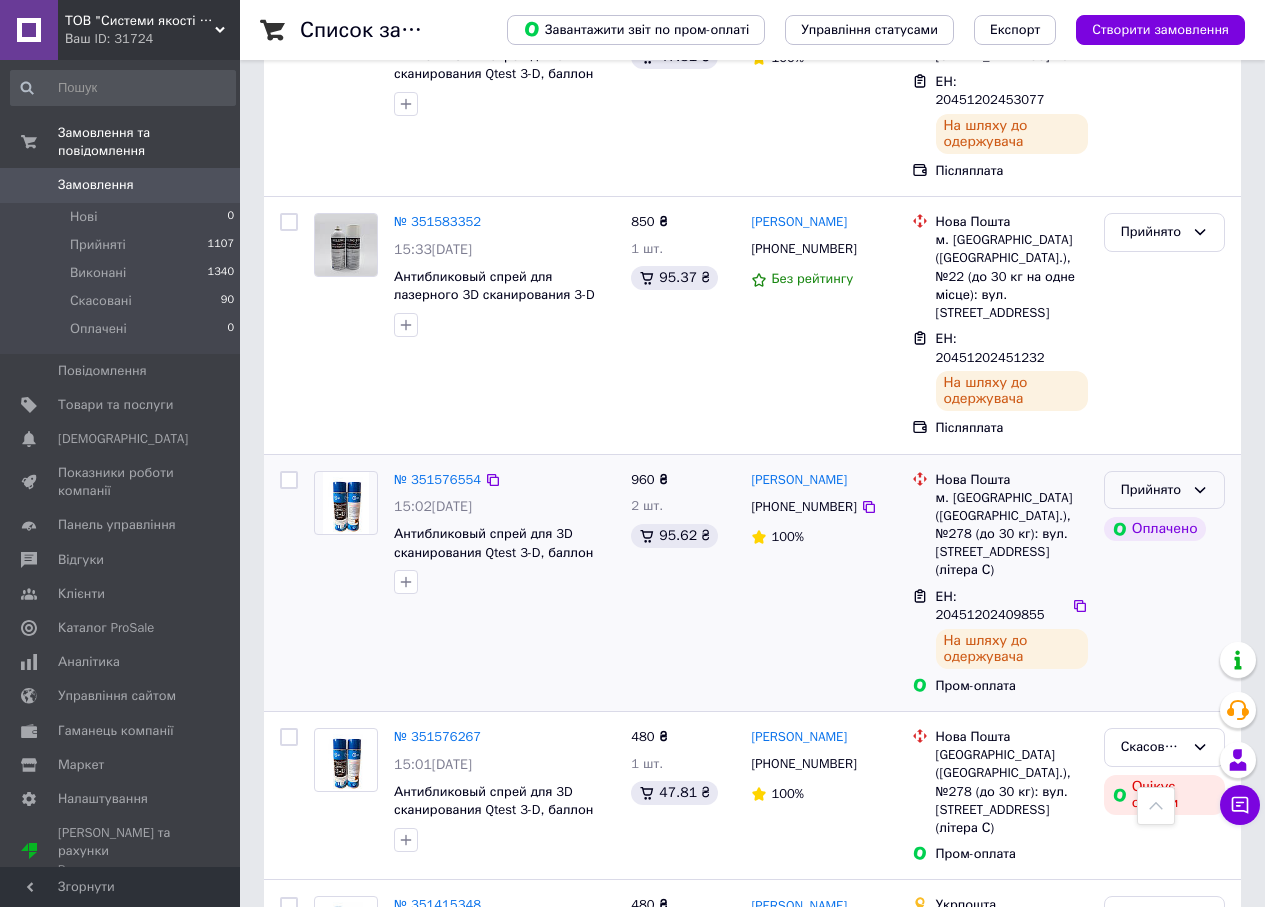 click 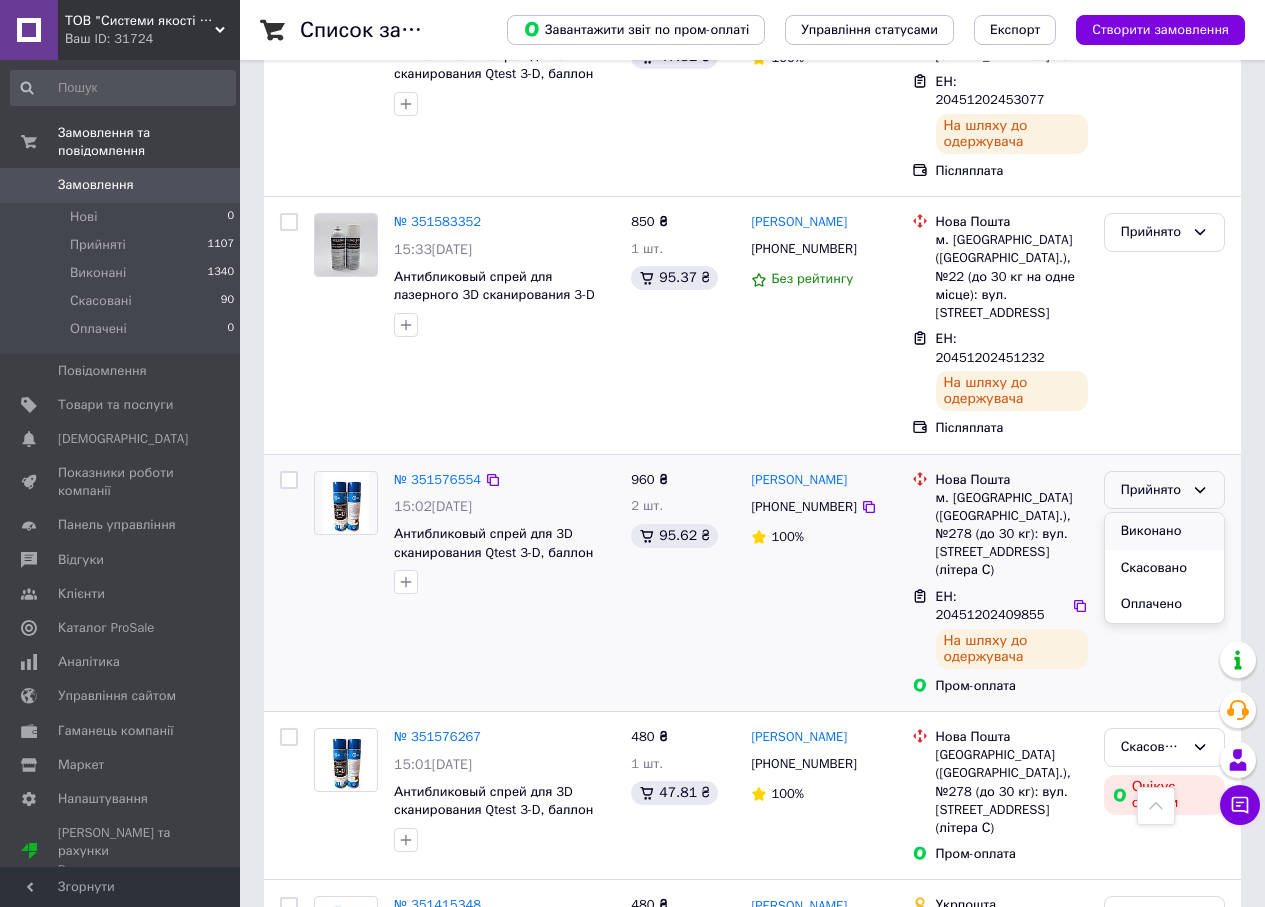 click on "Виконано" at bounding box center (1164, 531) 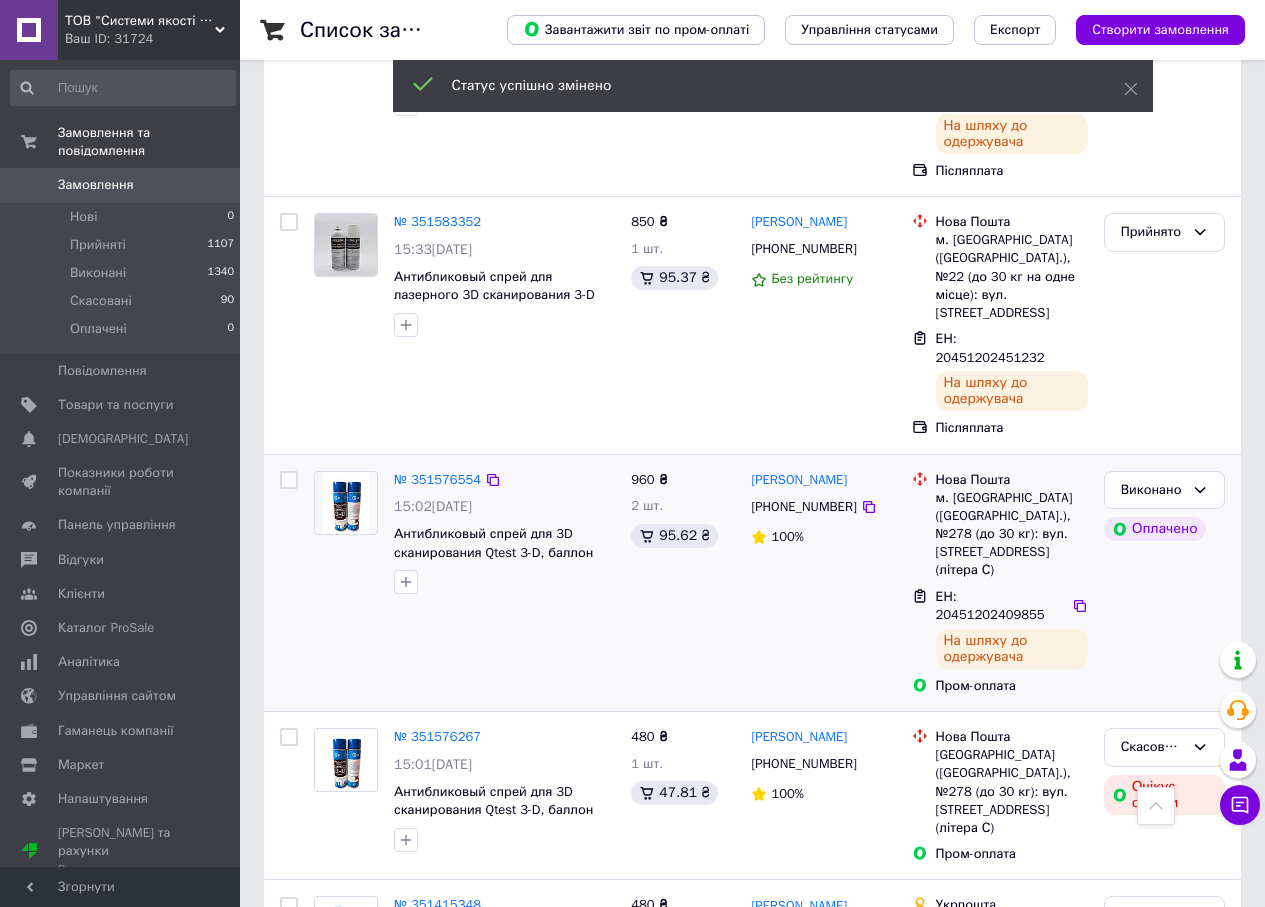 scroll, scrollTop: 1200, scrollLeft: 0, axis: vertical 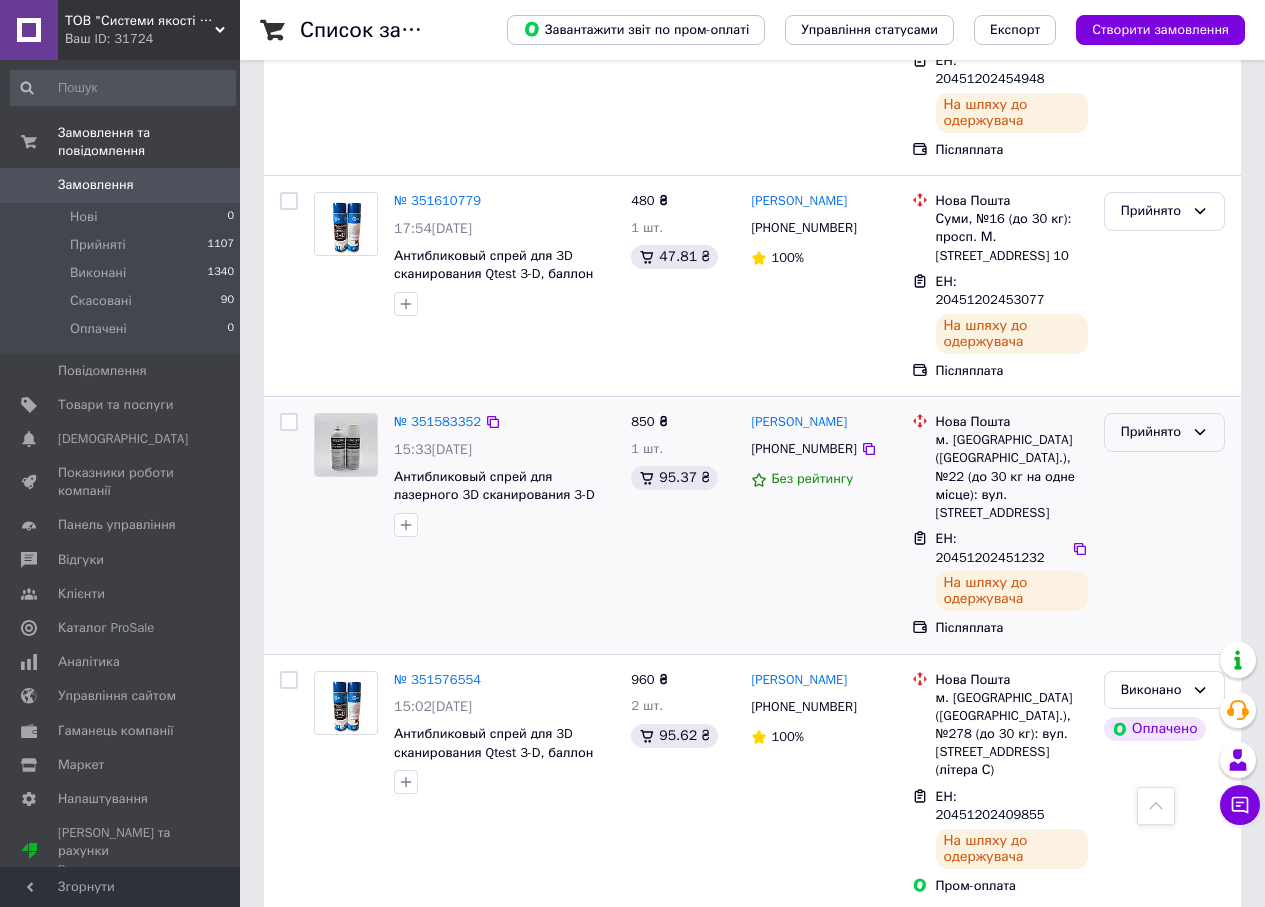 click 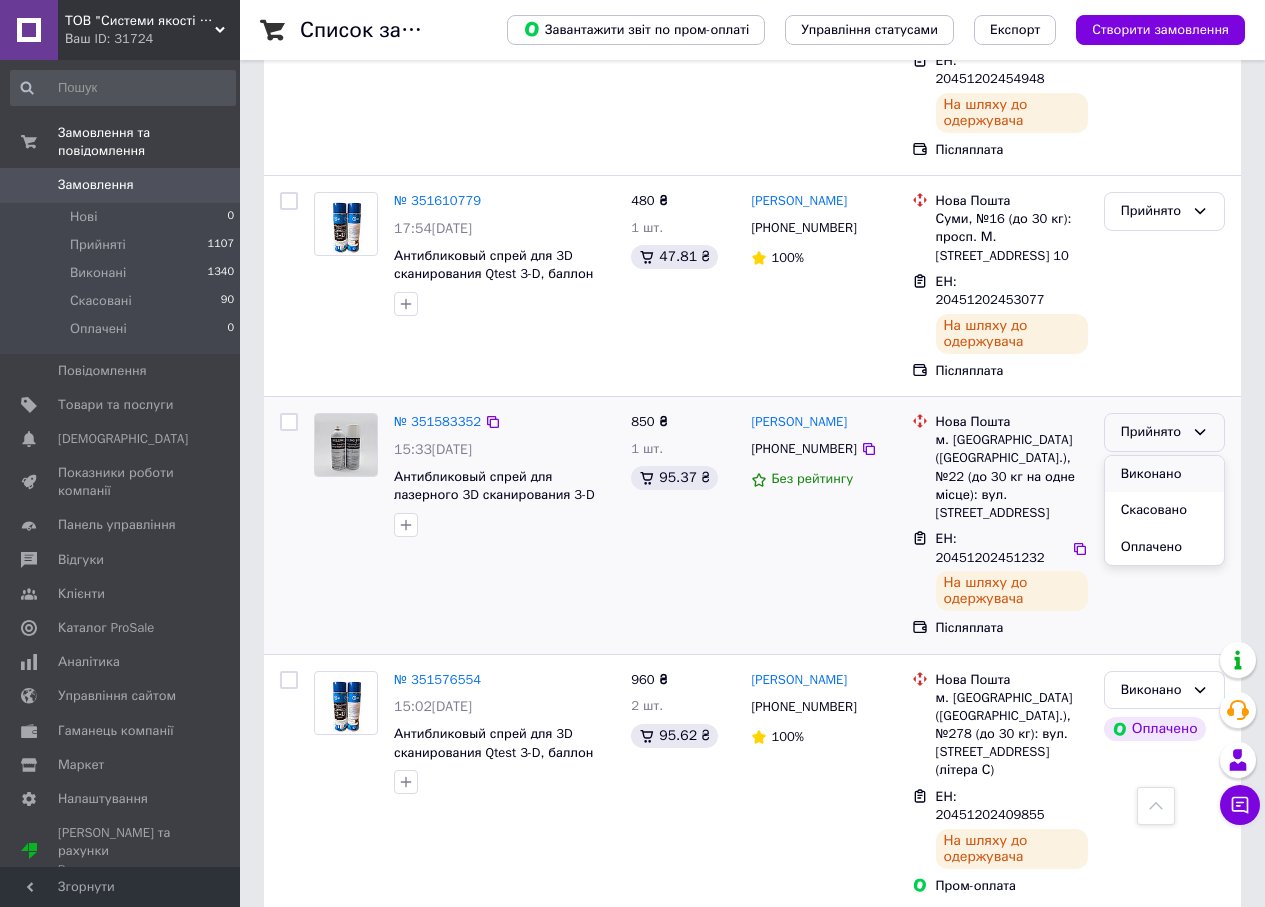 click on "Виконано" at bounding box center (1164, 474) 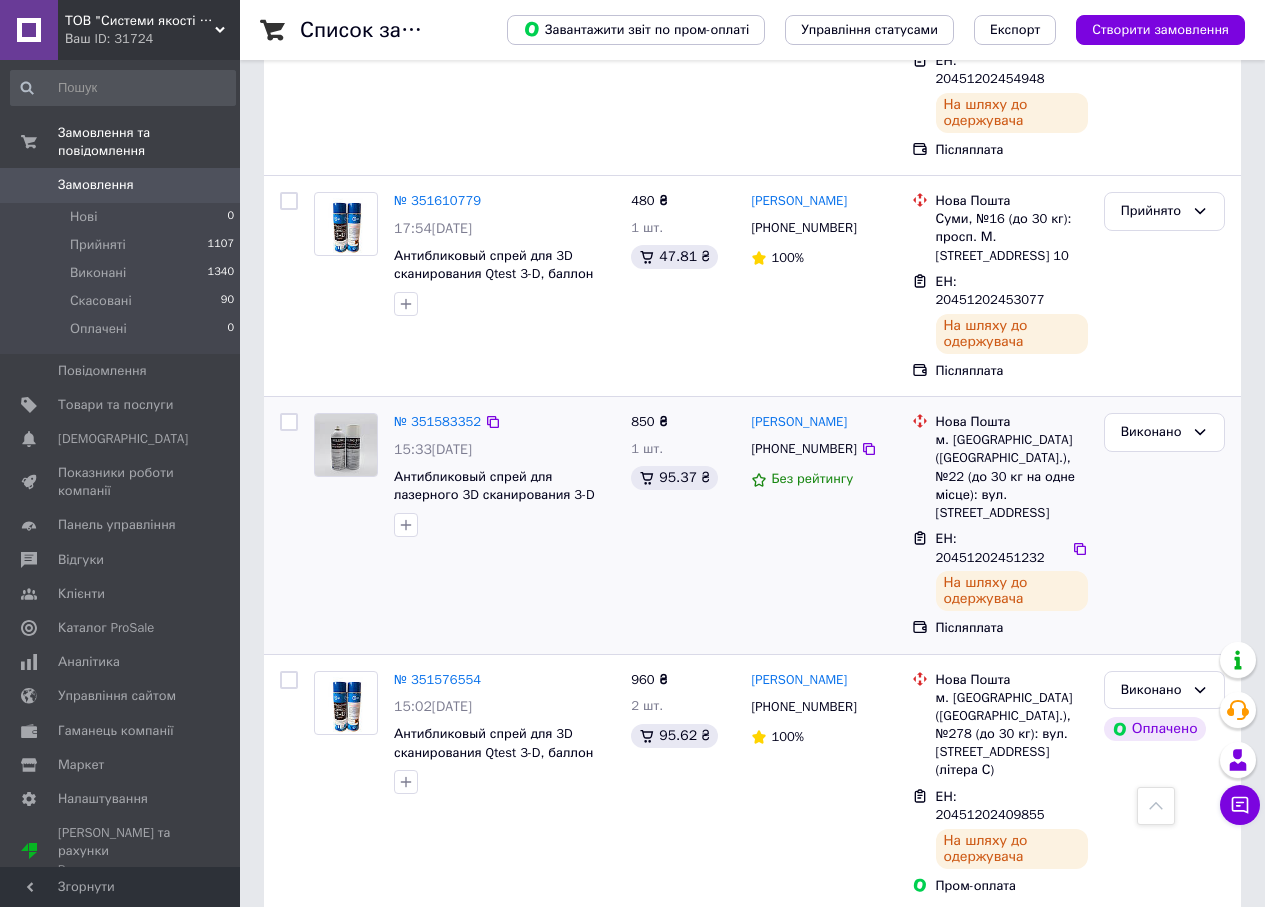 scroll, scrollTop: 800, scrollLeft: 0, axis: vertical 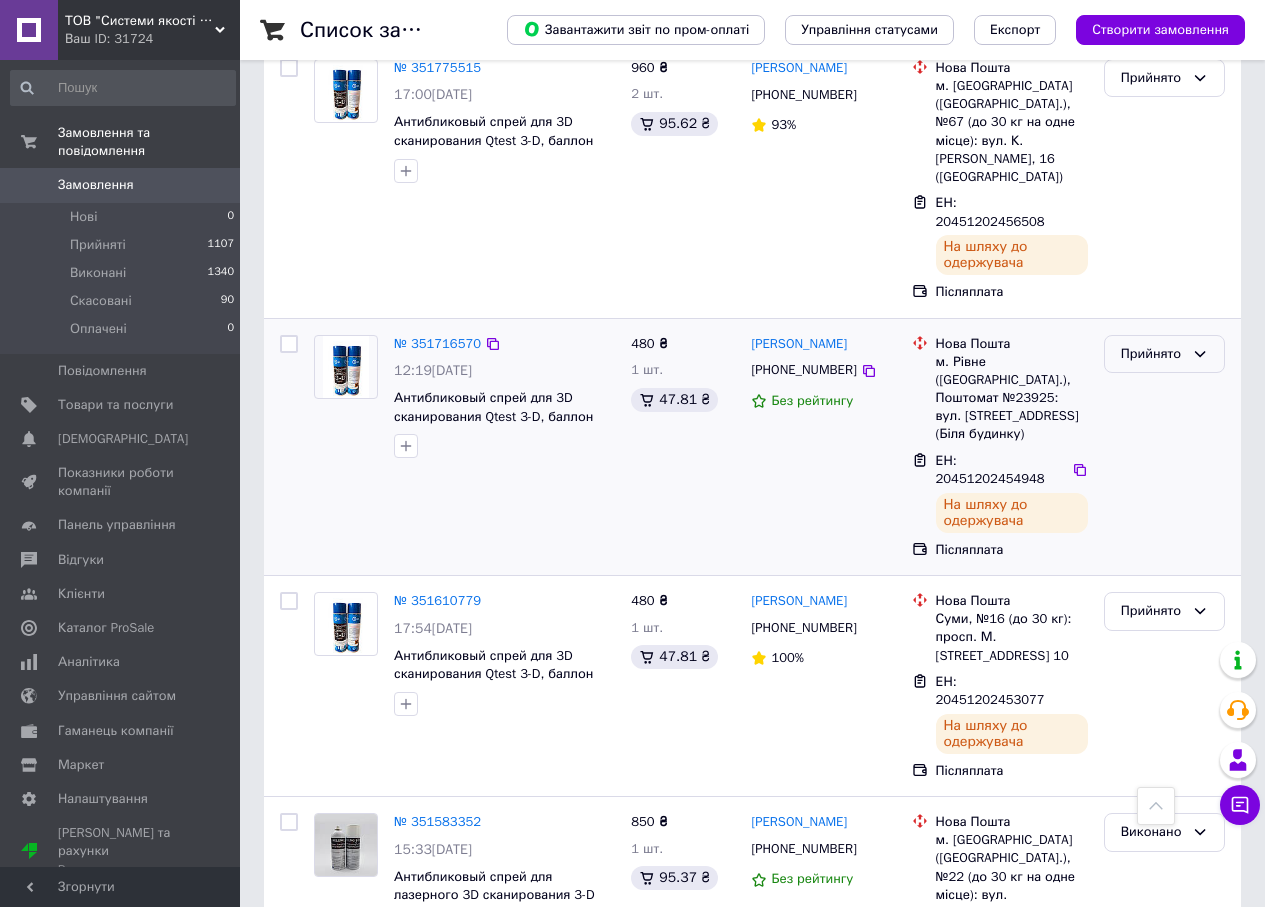 click 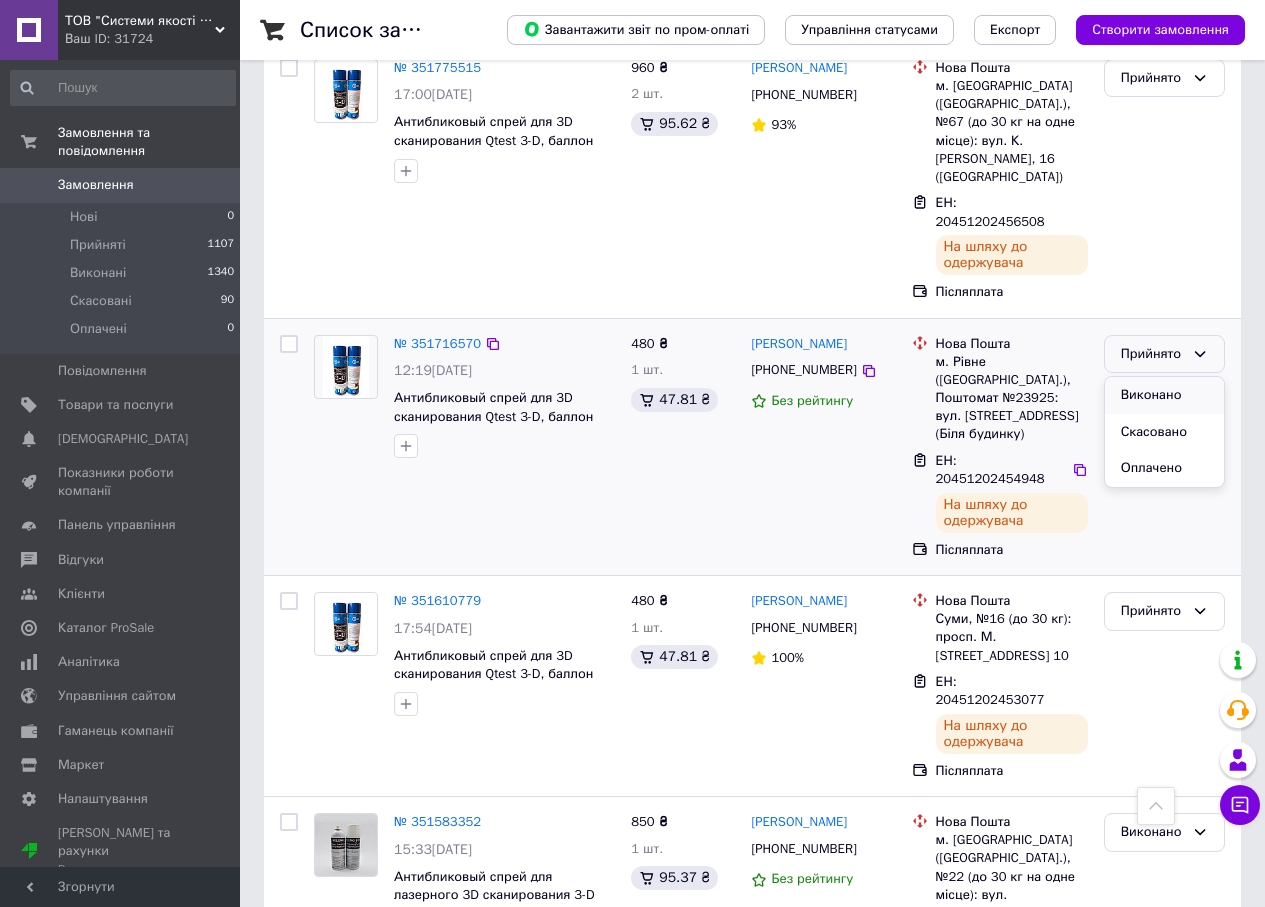 click on "Виконано" at bounding box center (1164, 395) 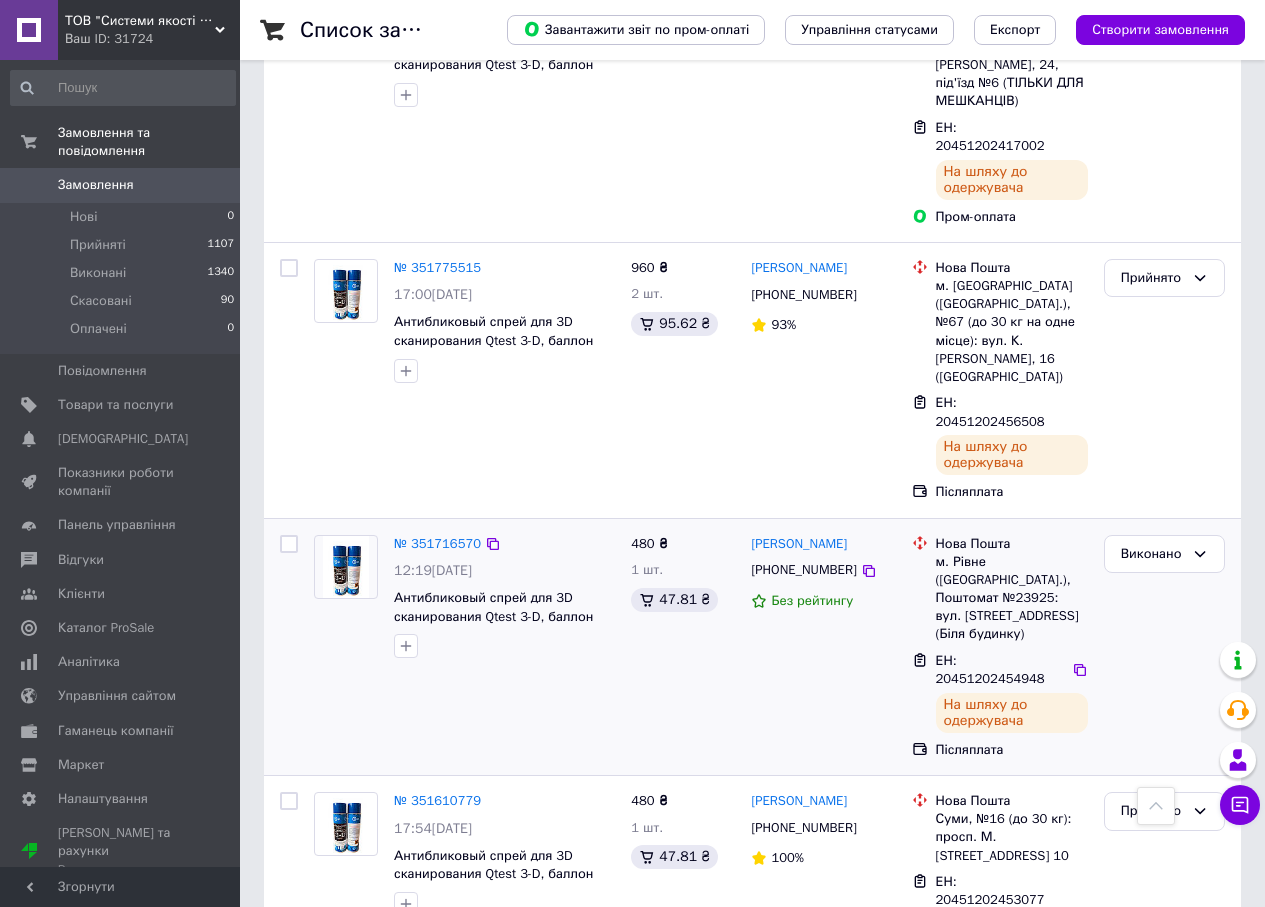 scroll, scrollTop: 500, scrollLeft: 0, axis: vertical 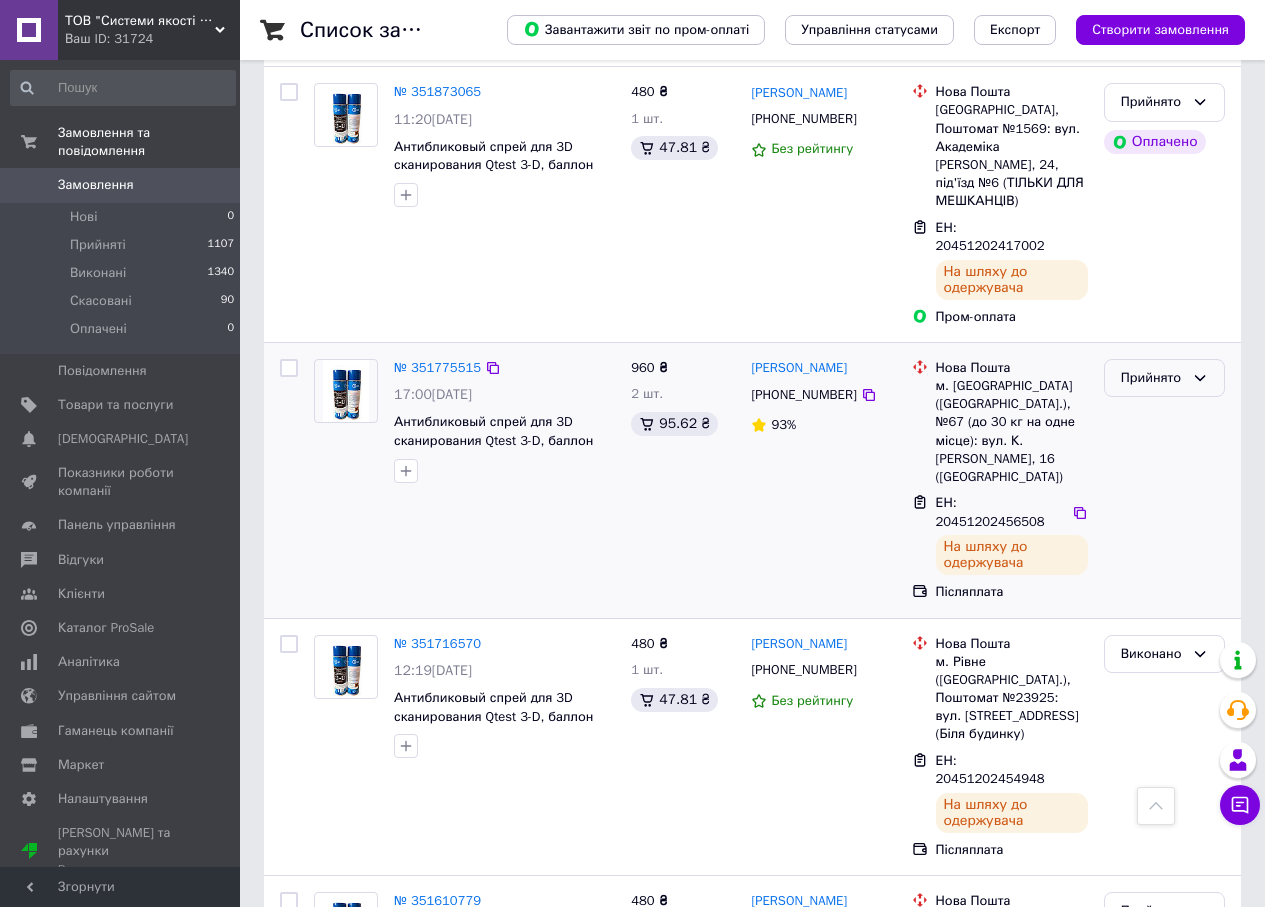 click 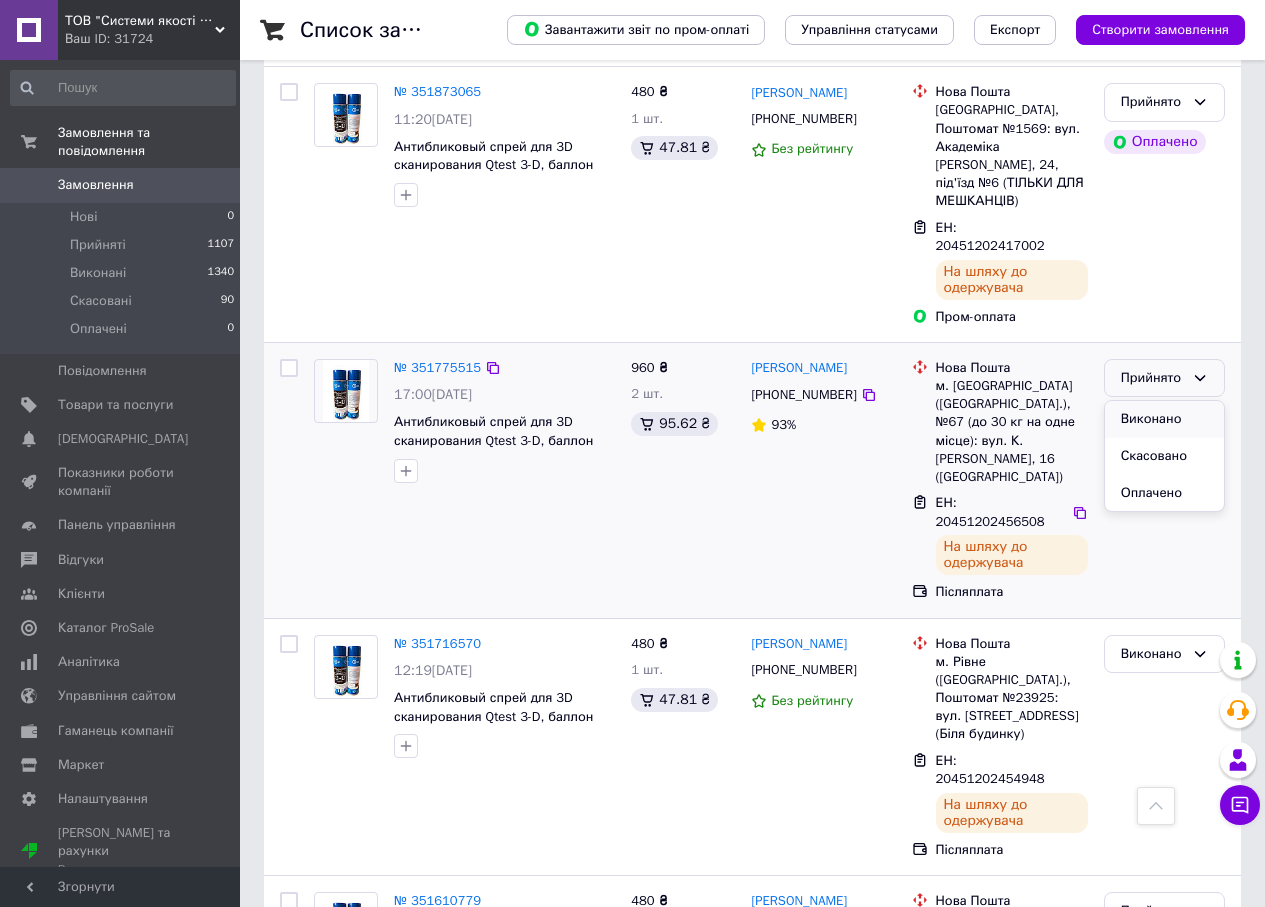 click on "Виконано" at bounding box center (1164, 419) 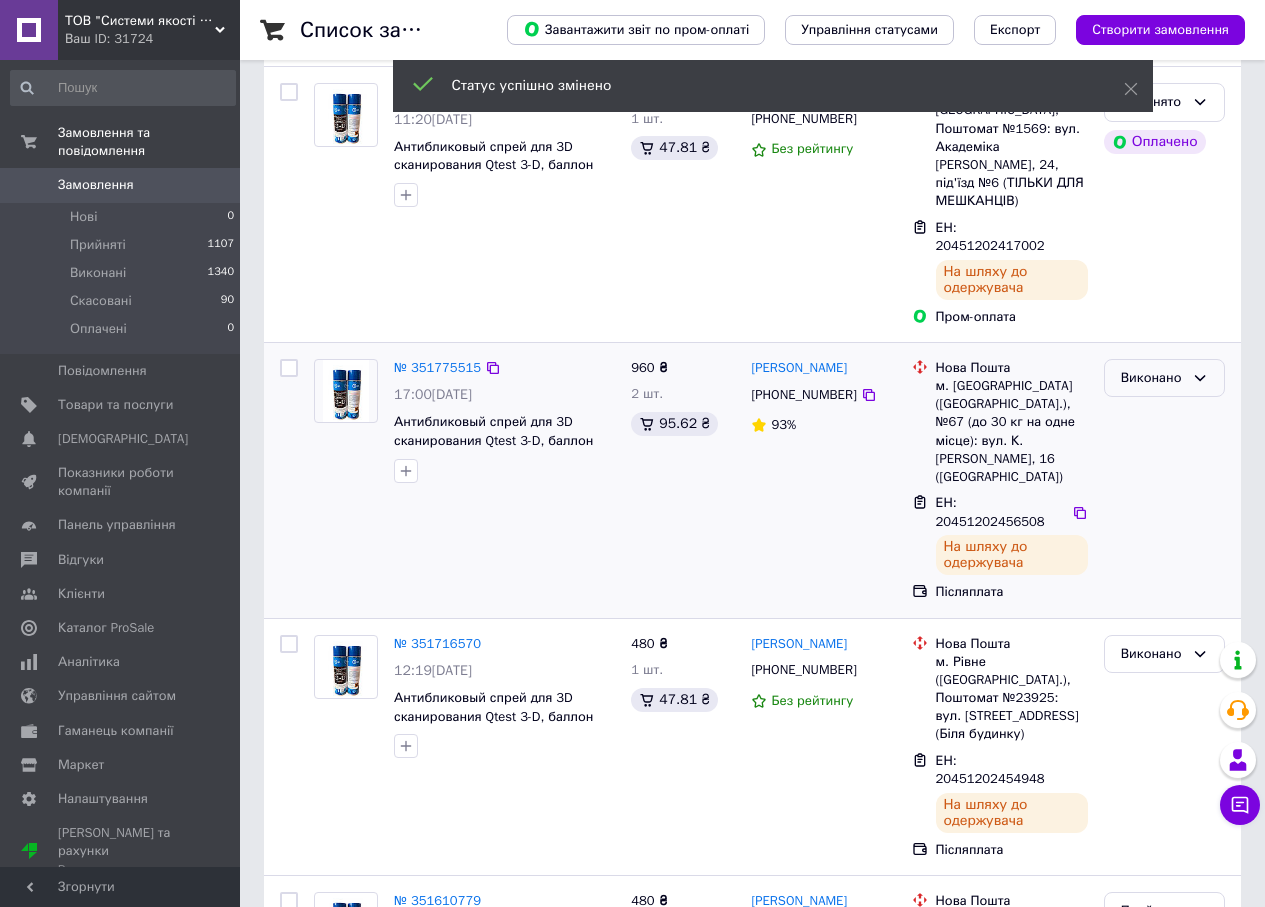 scroll, scrollTop: 300, scrollLeft: 0, axis: vertical 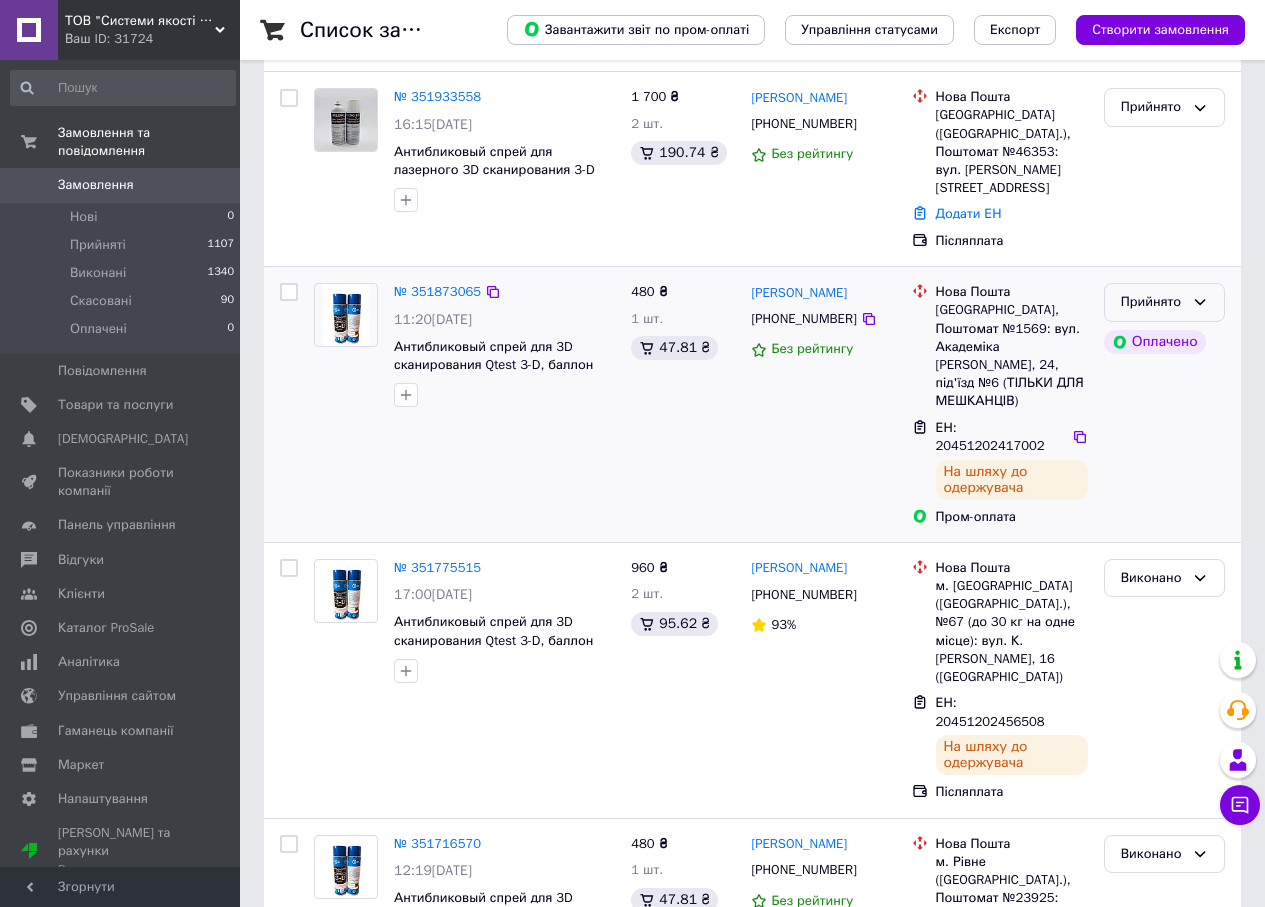click 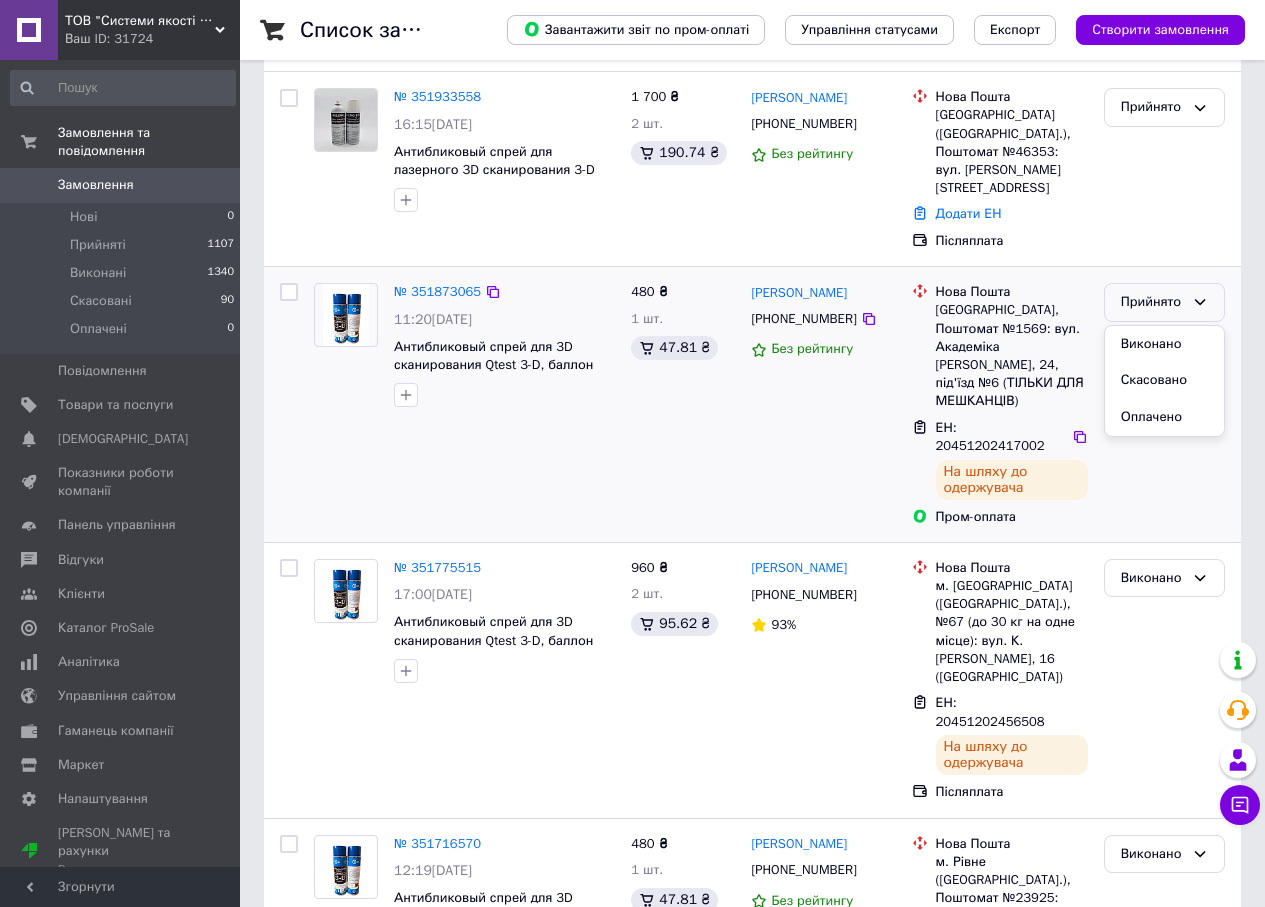 click on "Виконано" at bounding box center [1164, 344] 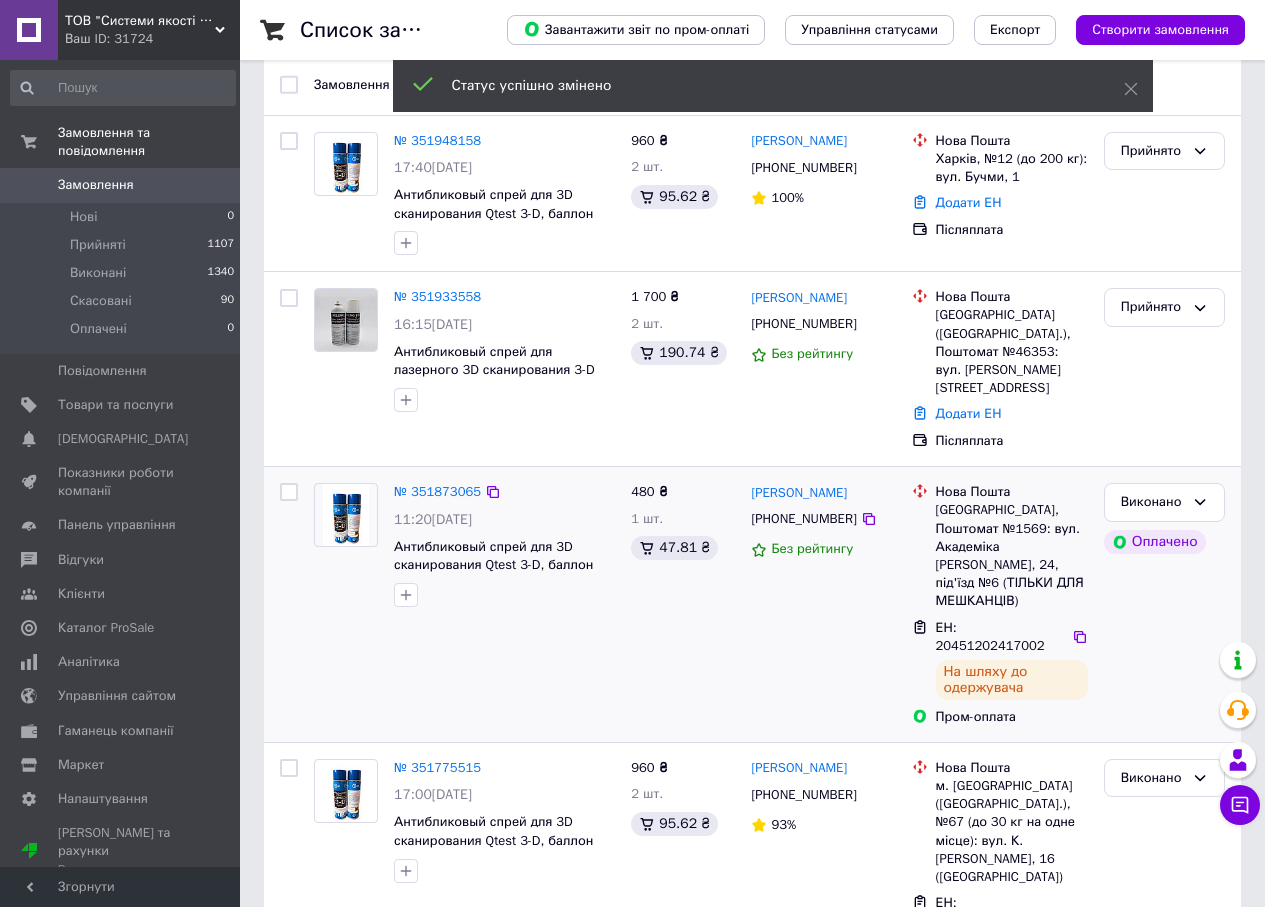 scroll, scrollTop: 0, scrollLeft: 0, axis: both 